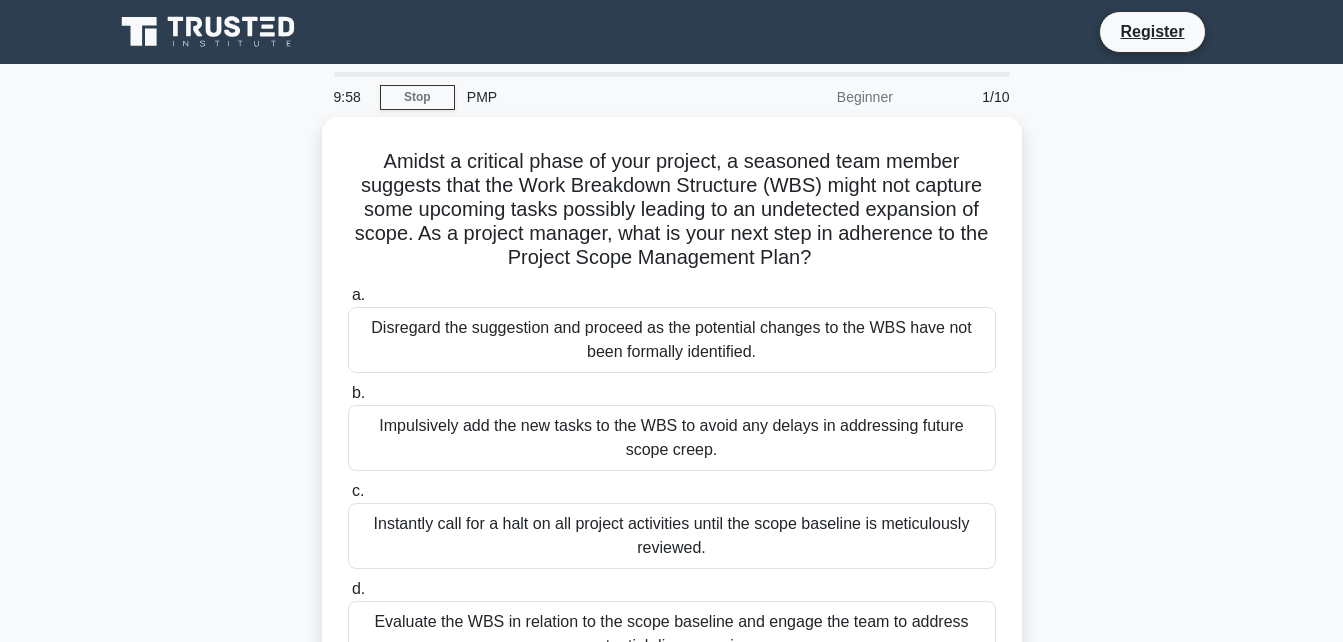 scroll, scrollTop: 0, scrollLeft: 0, axis: both 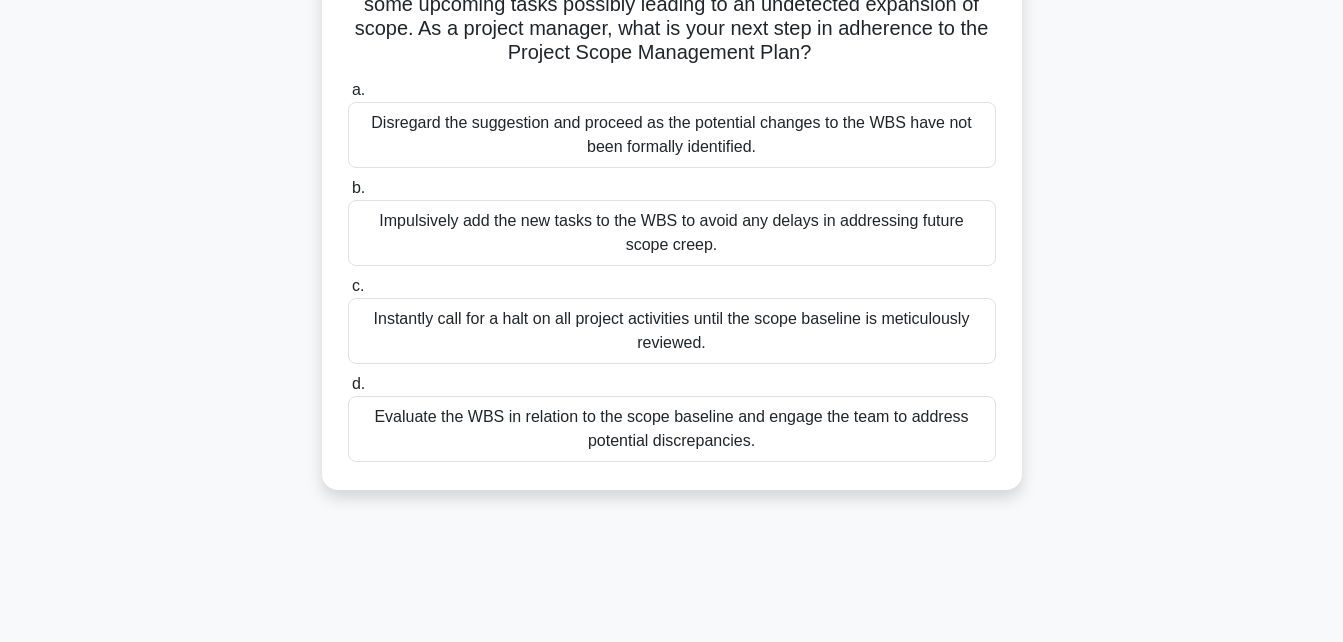 click on "Evaluate the WBS in relation to the scope baseline and engage the team to address potential discrepancies." at bounding box center (672, 429) 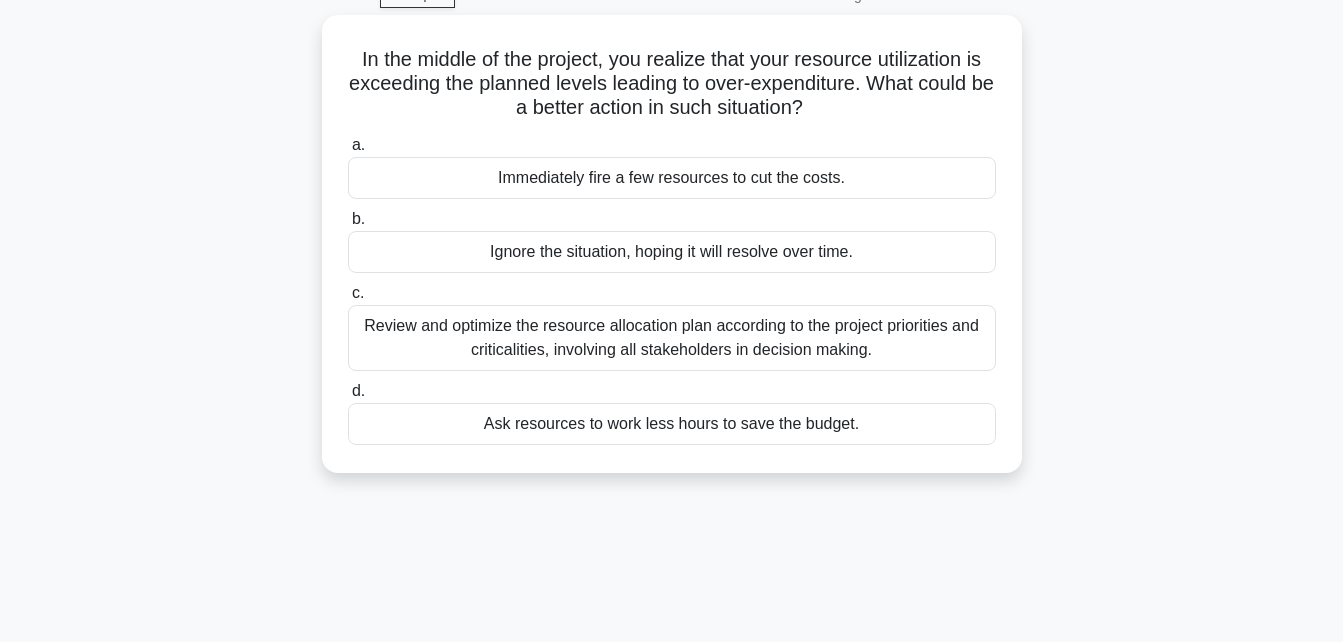 scroll, scrollTop: 0, scrollLeft: 0, axis: both 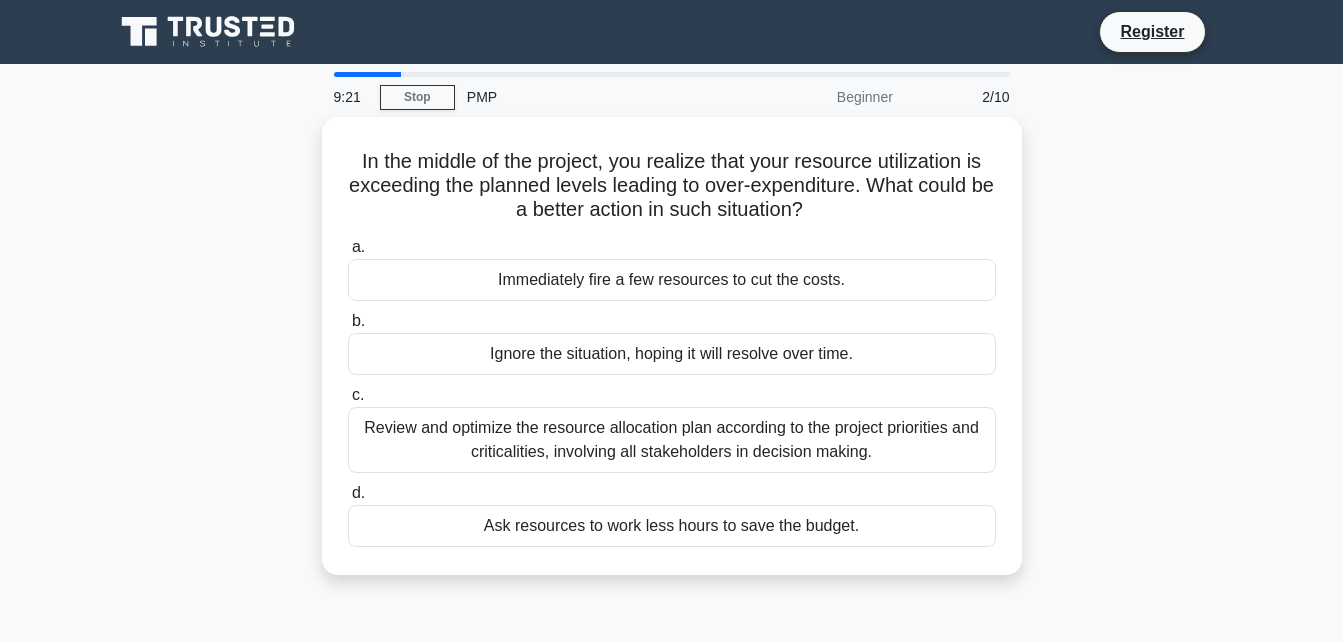 click on "Review and optimize the resource allocation plan according to the project priorities and criticalities, involving all stakeholders in decision making." at bounding box center (672, 440) 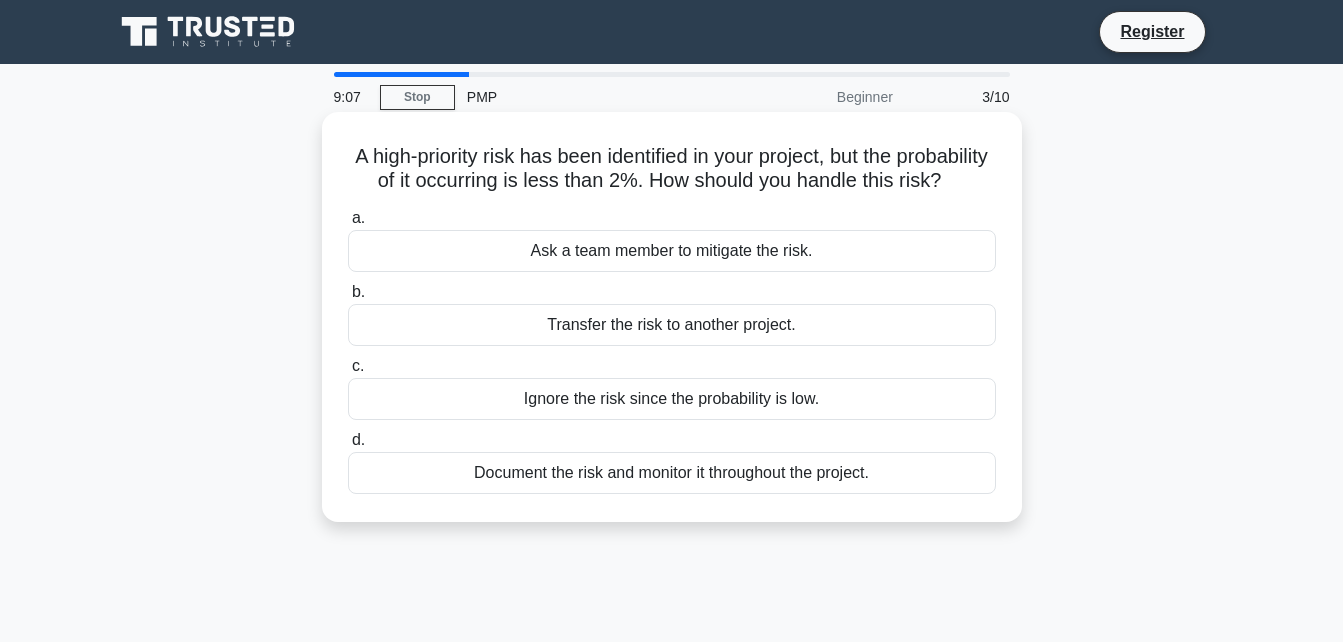 click on "Document the risk and monitor it throughout the project." at bounding box center [672, 473] 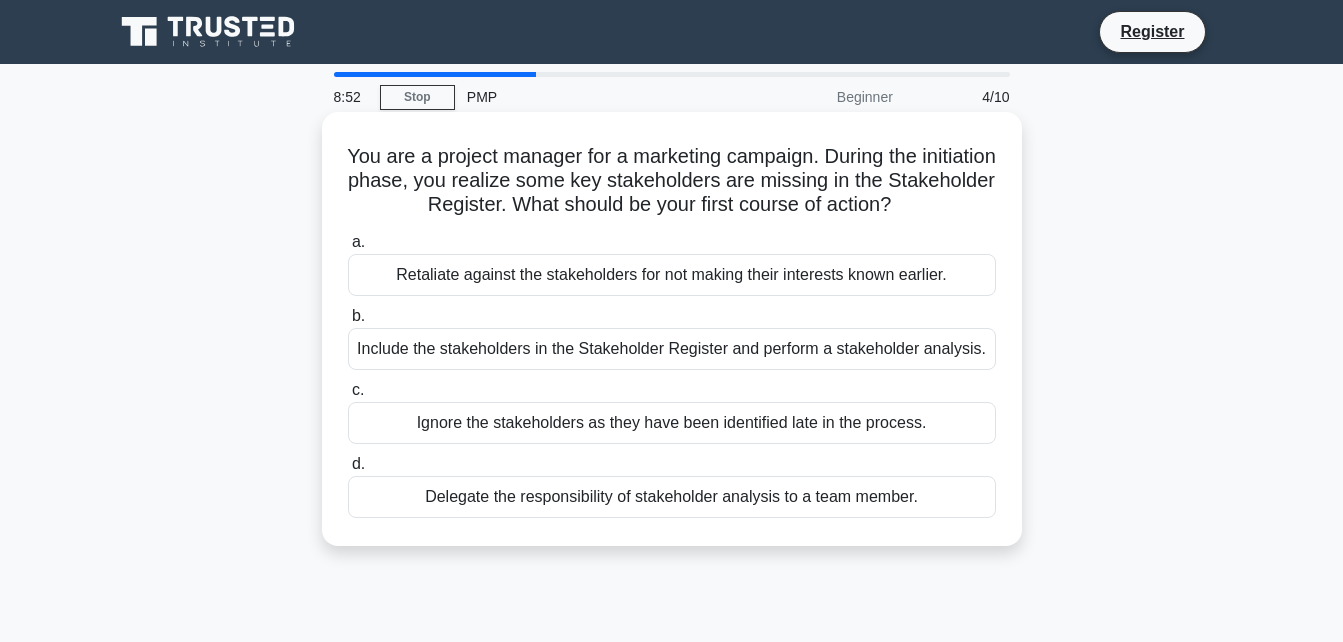 click on "Include the stakeholders in the Stakeholder Register and perform a stakeholder analysis." at bounding box center (672, 349) 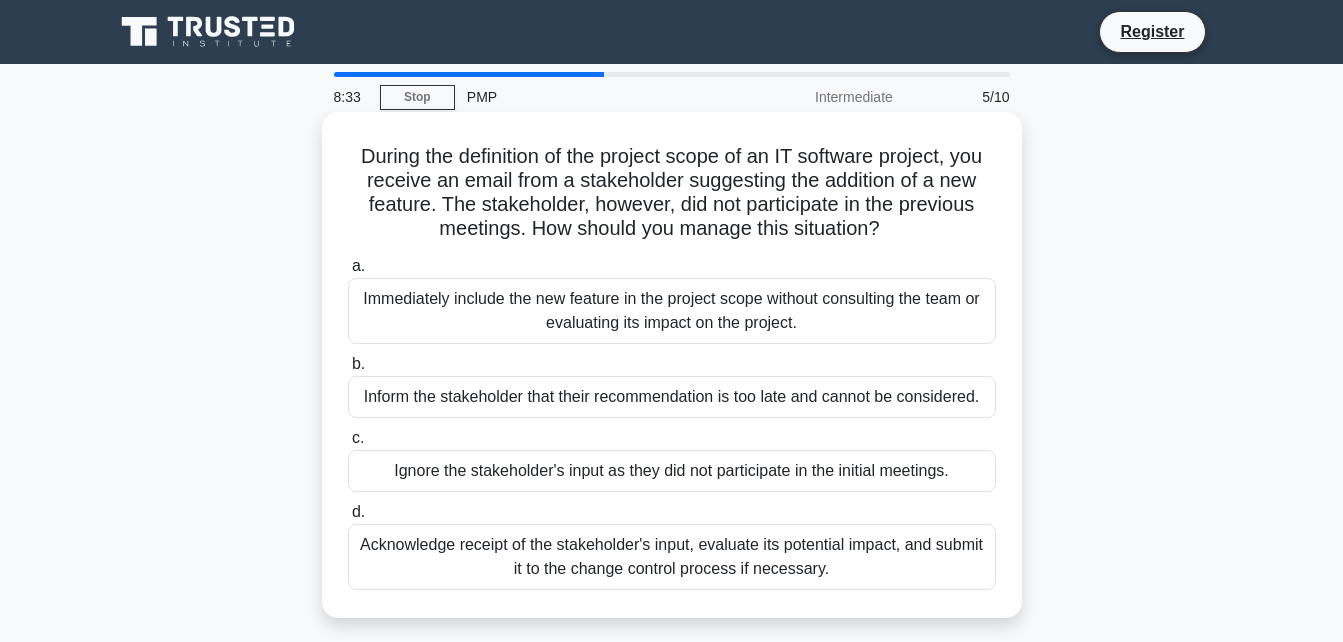 click on "Acknowledge receipt of the stakeholder's input, evaluate its potential impact, and submit it to the change control process if necessary." at bounding box center (672, 557) 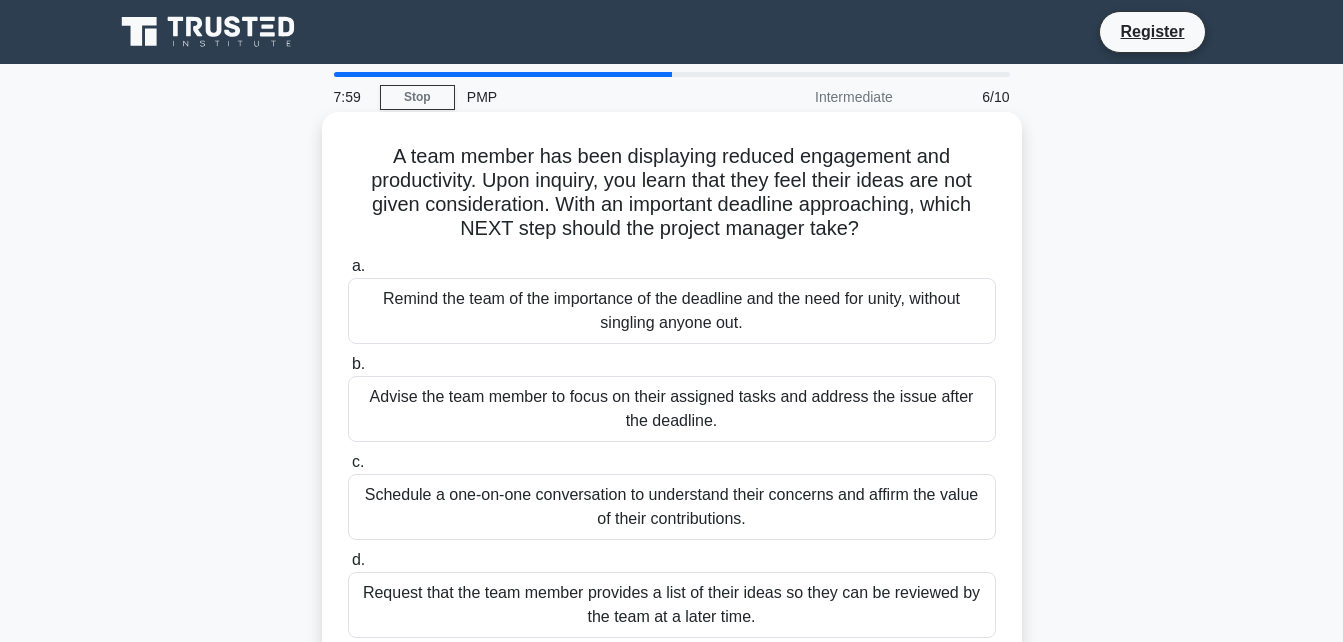 click on "Schedule a one-on-one conversation to understand their concerns and affirm the value of their contributions." at bounding box center [672, 507] 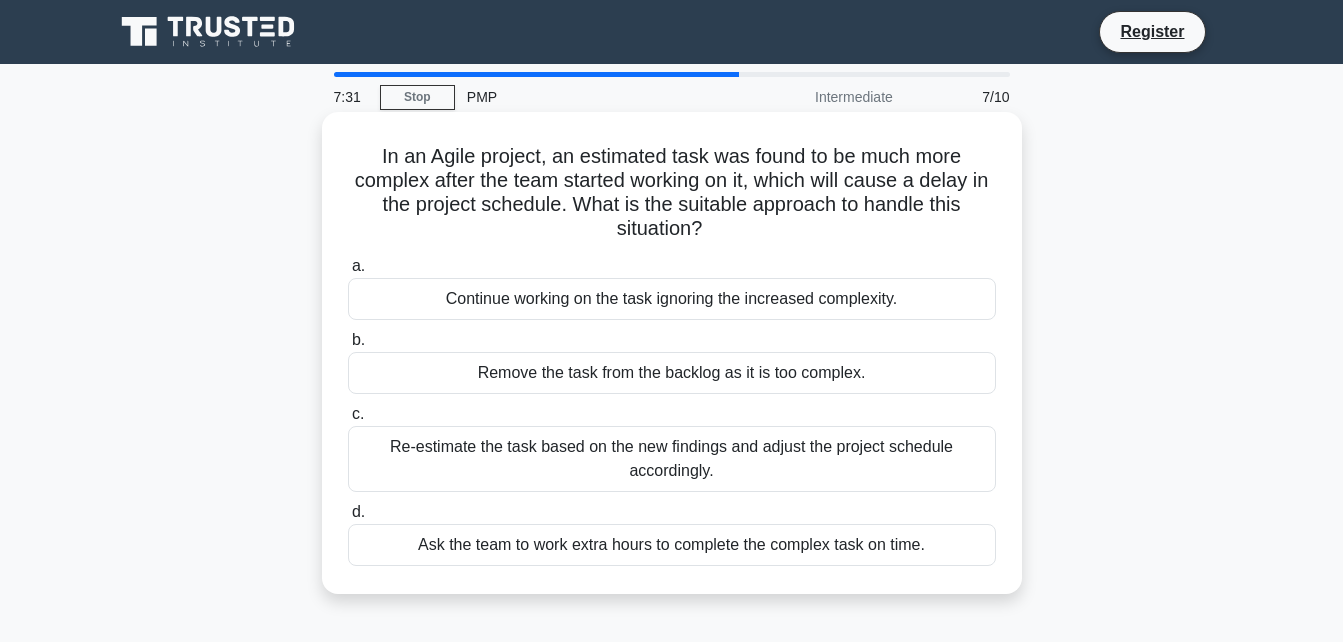 click on "Re-estimate the task based on the new findings and adjust the project schedule accordingly." at bounding box center (672, 459) 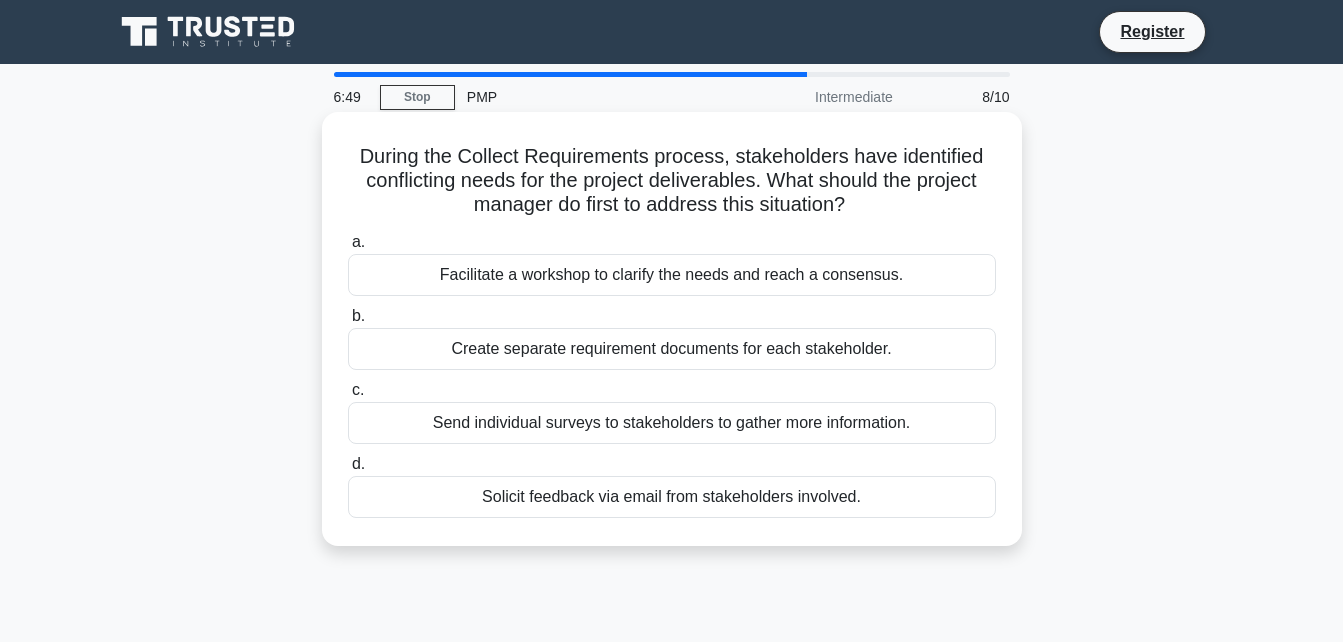click on "Facilitate a workshop to clarify the needs and reach a consensus." at bounding box center (672, 275) 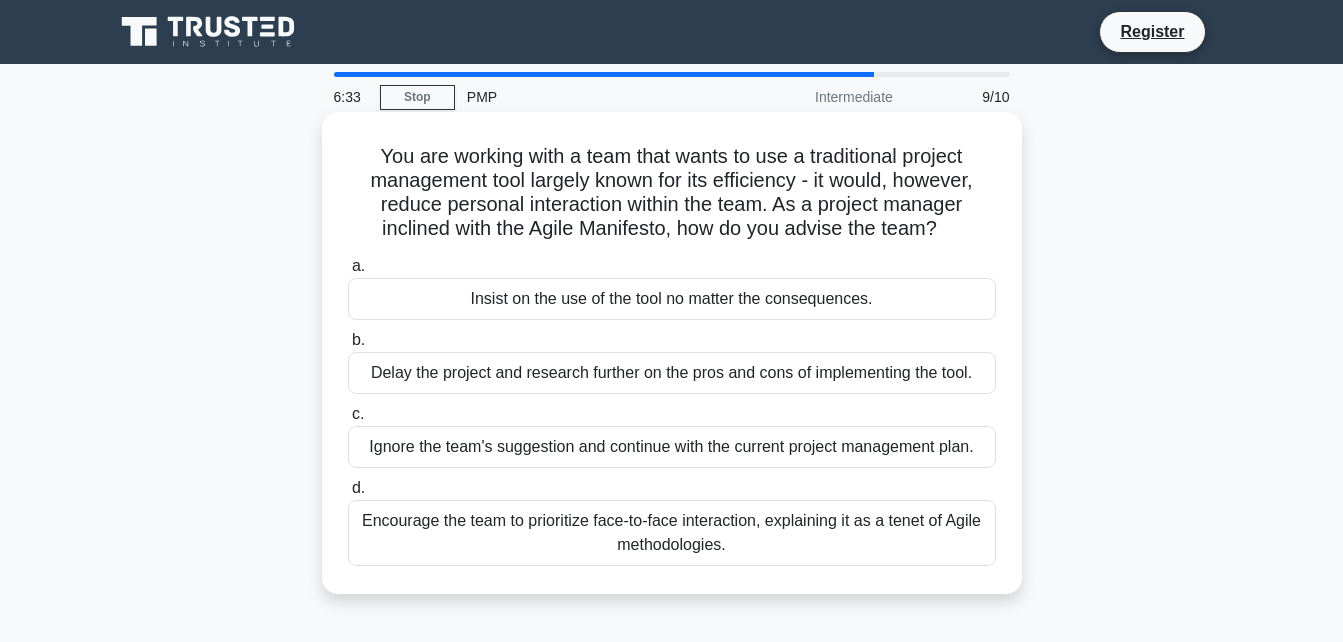 click on "Encourage the team to prioritize face-to-face interaction, explaining it as a tenet of Agile methodologies." at bounding box center (672, 533) 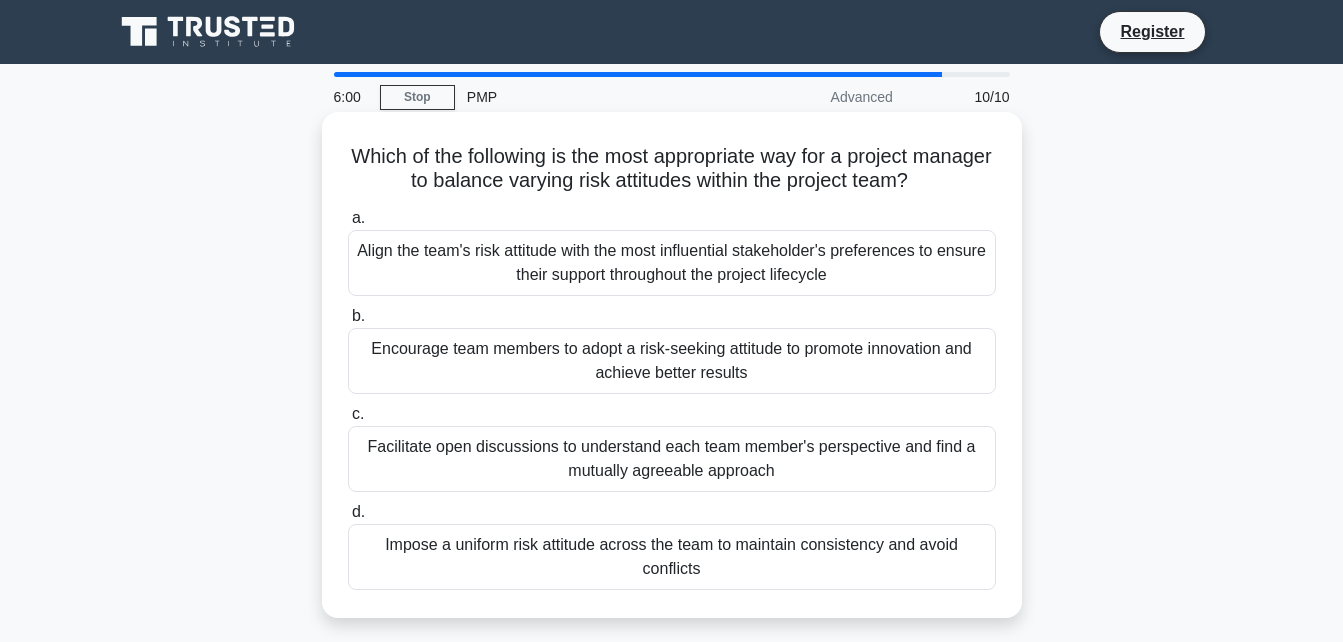 click on "Encourage team members to adopt a risk-seeking attitude to promote innovation and achieve better results" at bounding box center (672, 361) 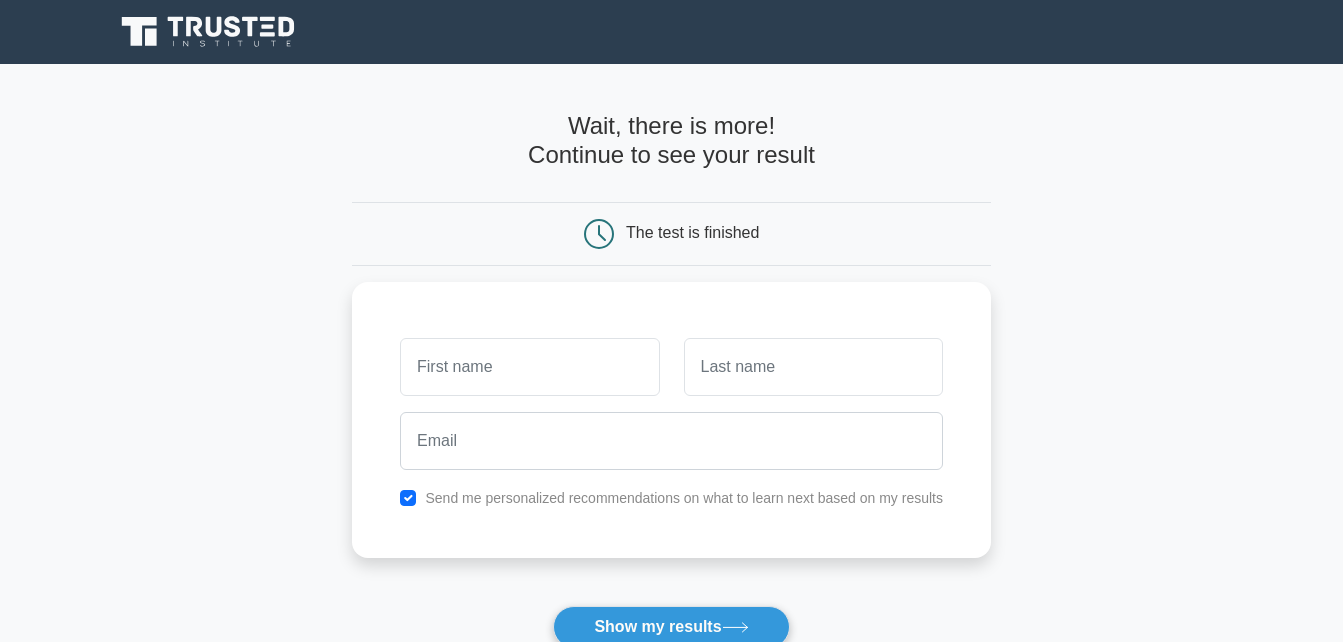 scroll, scrollTop: 0, scrollLeft: 0, axis: both 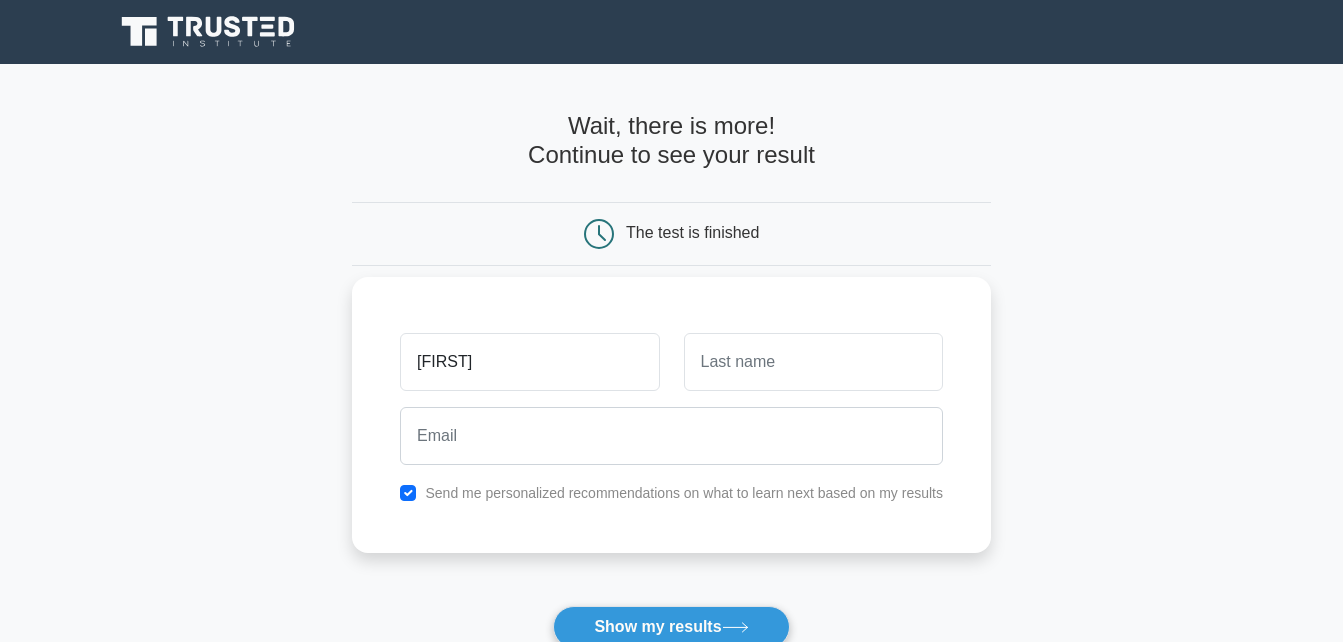 type on "[FIRST]" 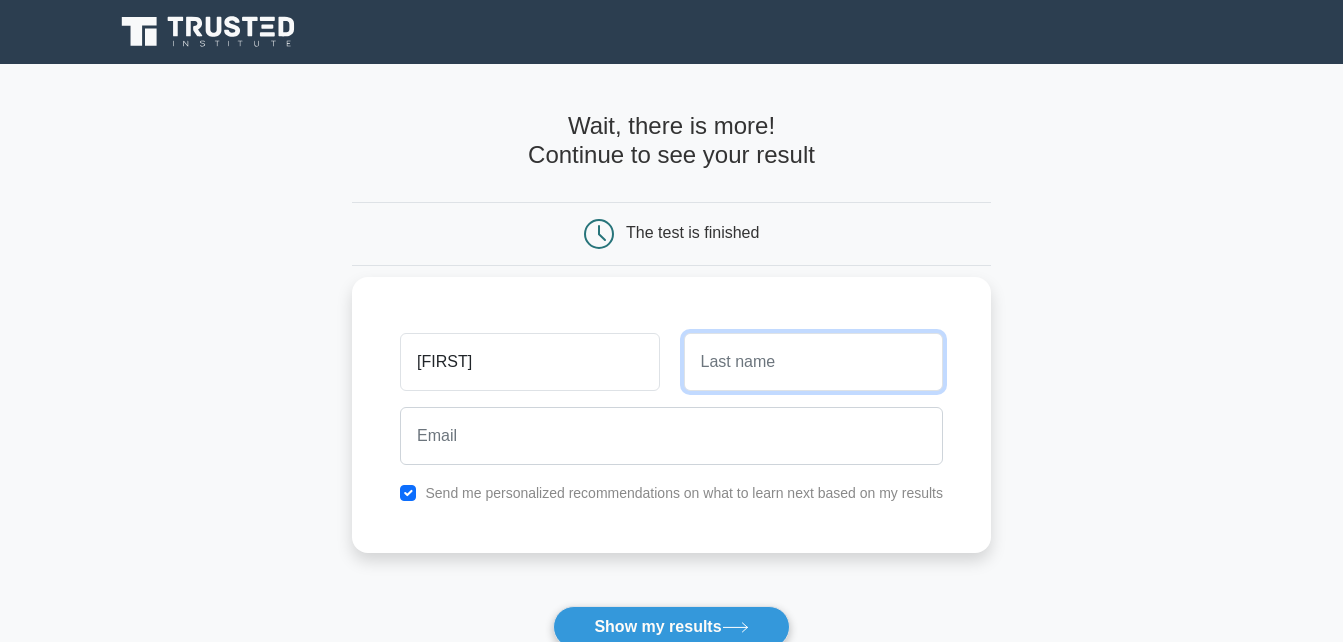 click at bounding box center [813, 362] 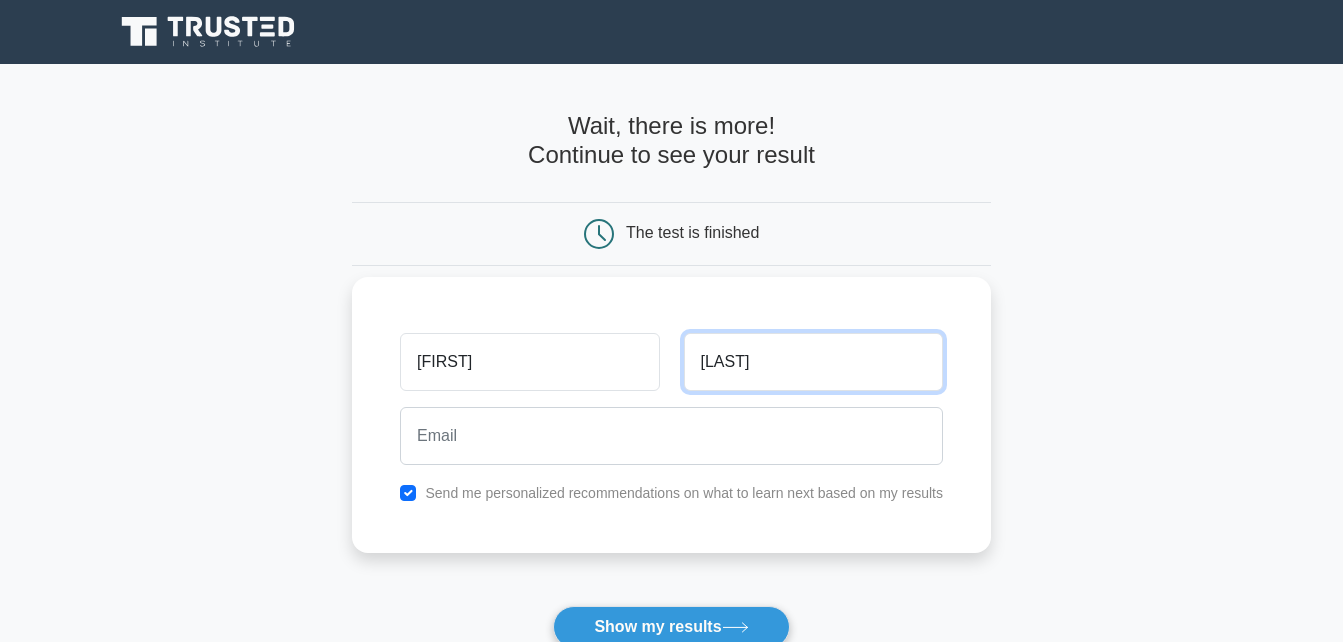 type on "Jimenez" 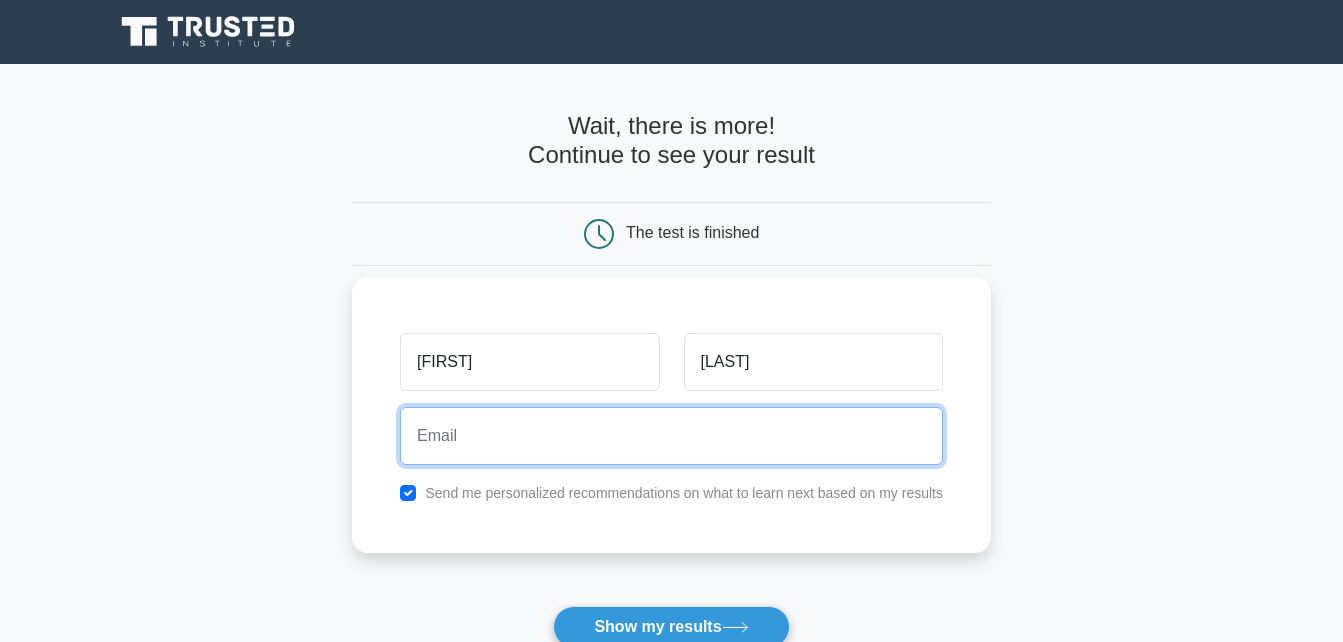 click at bounding box center (671, 436) 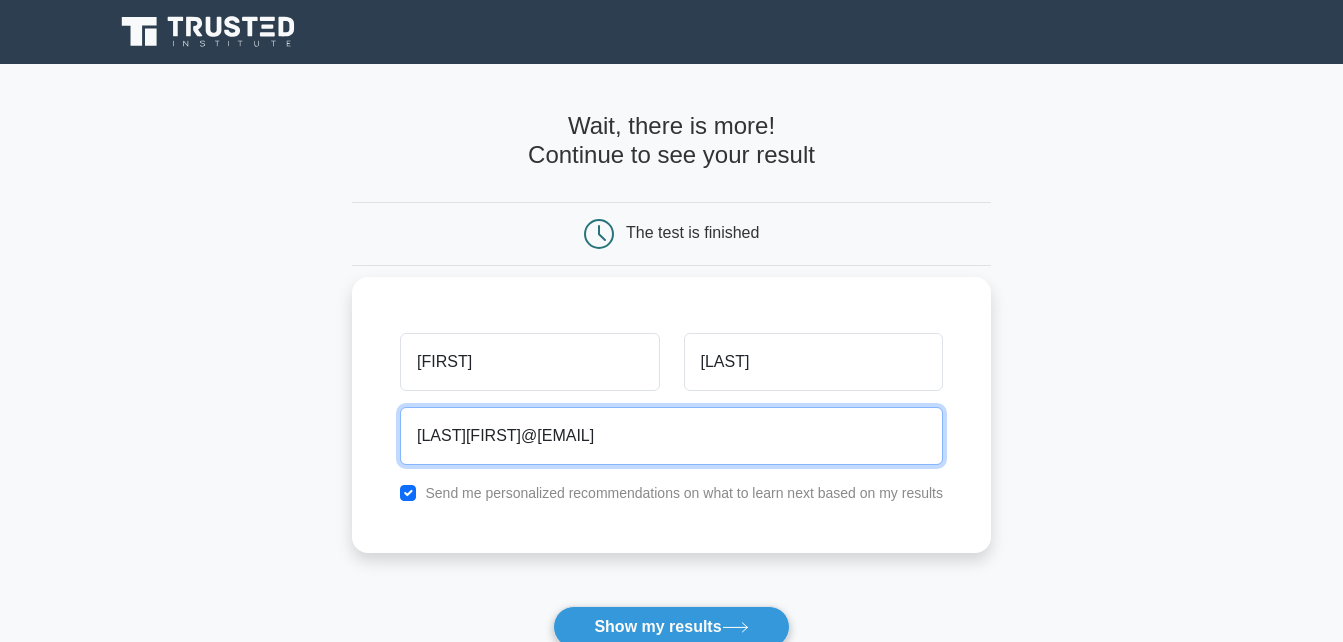 type on "jiminezjulieta3@gmail.com" 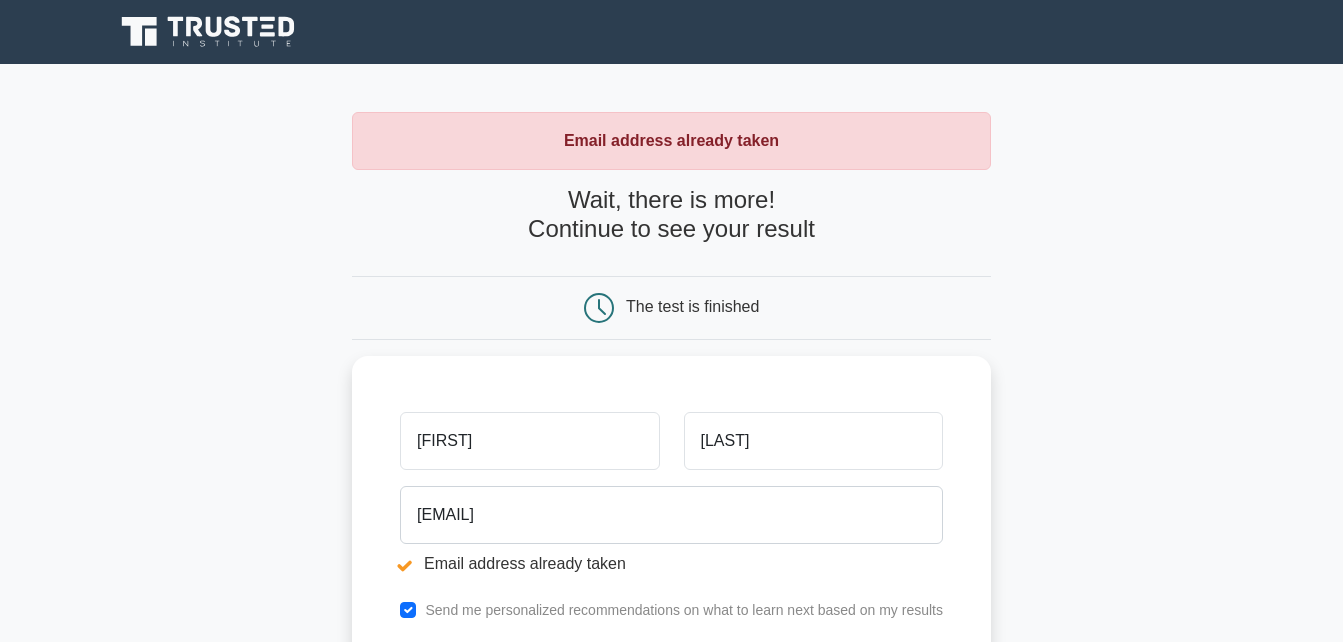 scroll, scrollTop: 0, scrollLeft: 0, axis: both 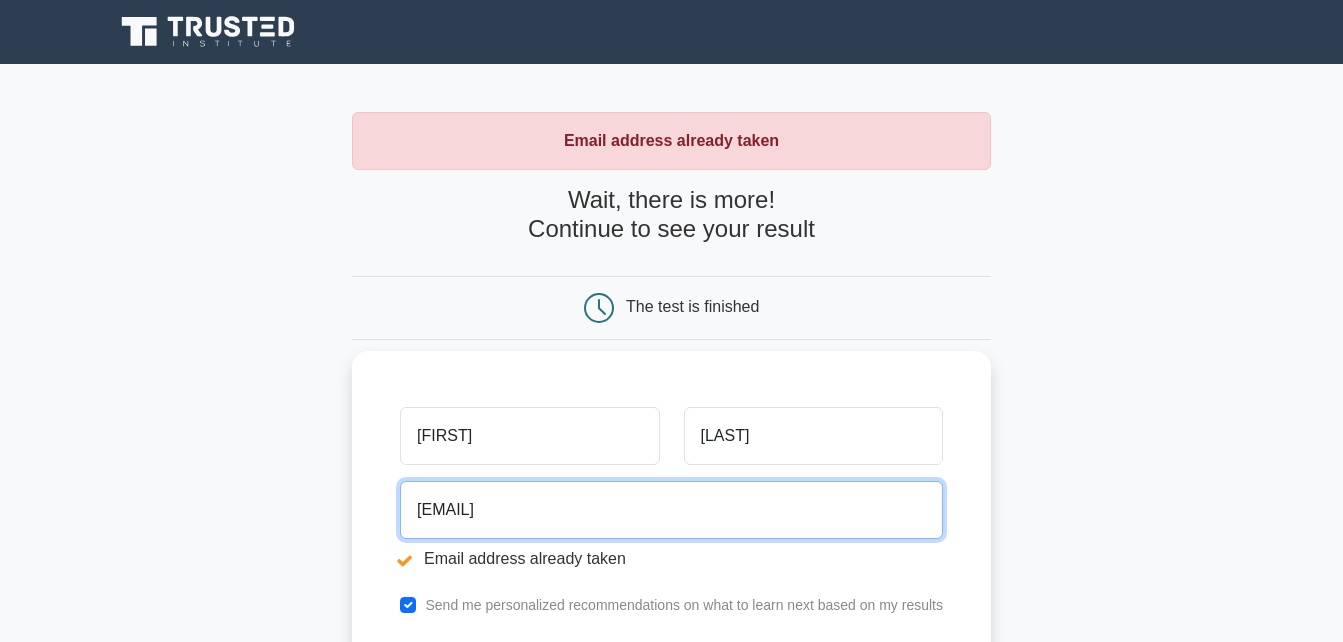 click on "[LAST][FIRST]@[EMAIL]" at bounding box center [671, 510] 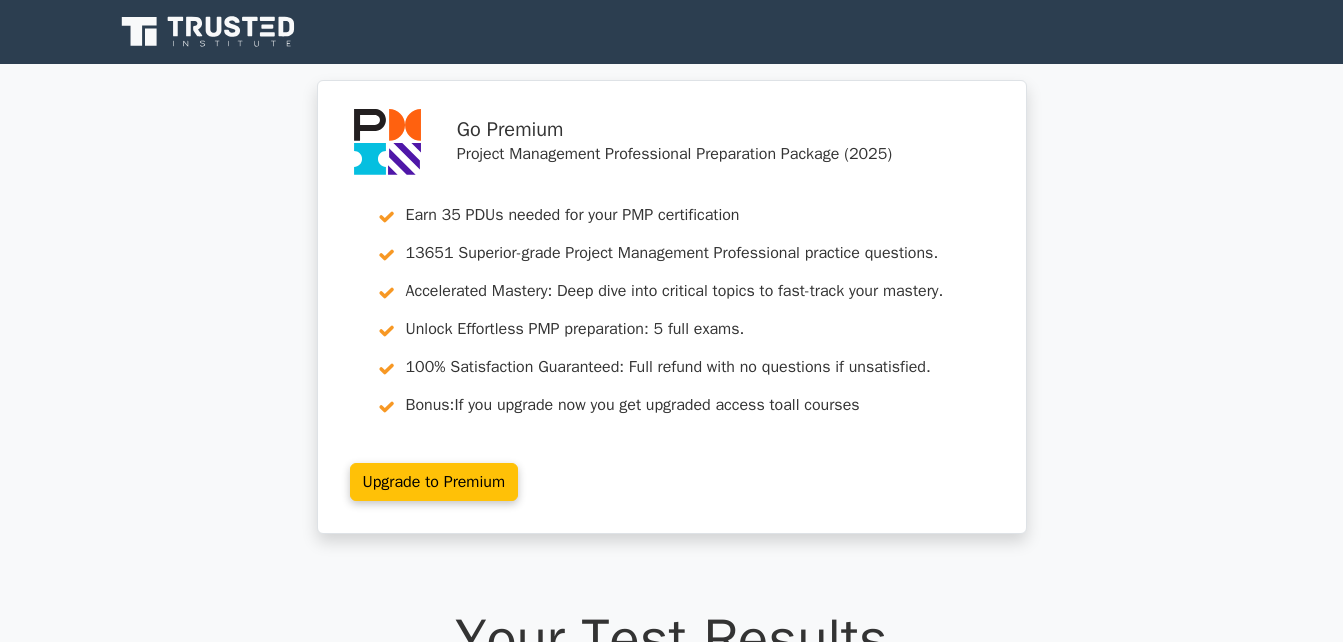scroll, scrollTop: 0, scrollLeft: 0, axis: both 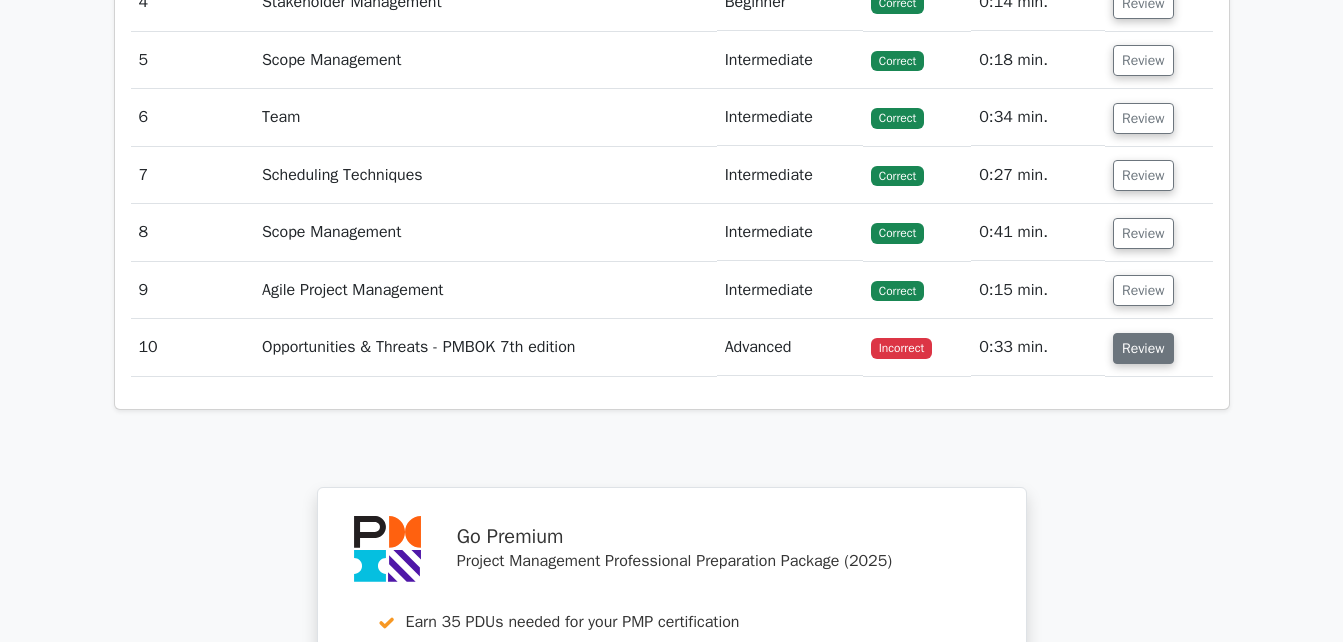 click on "Review" at bounding box center (1143, 348) 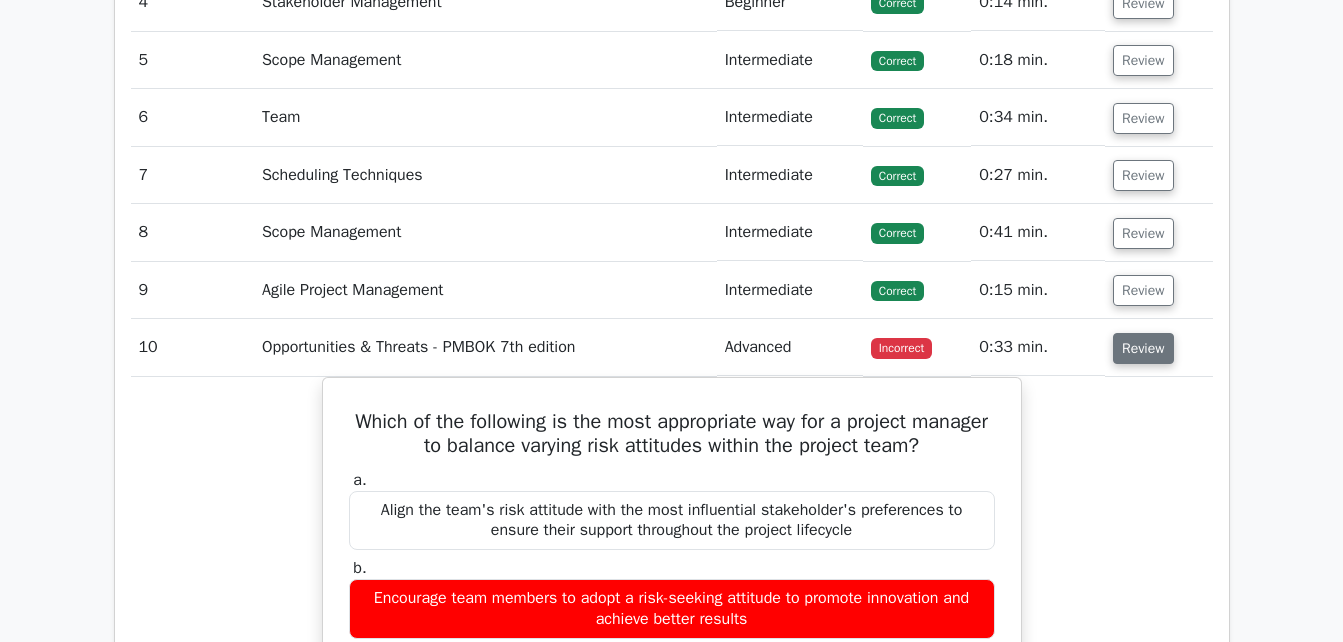 type 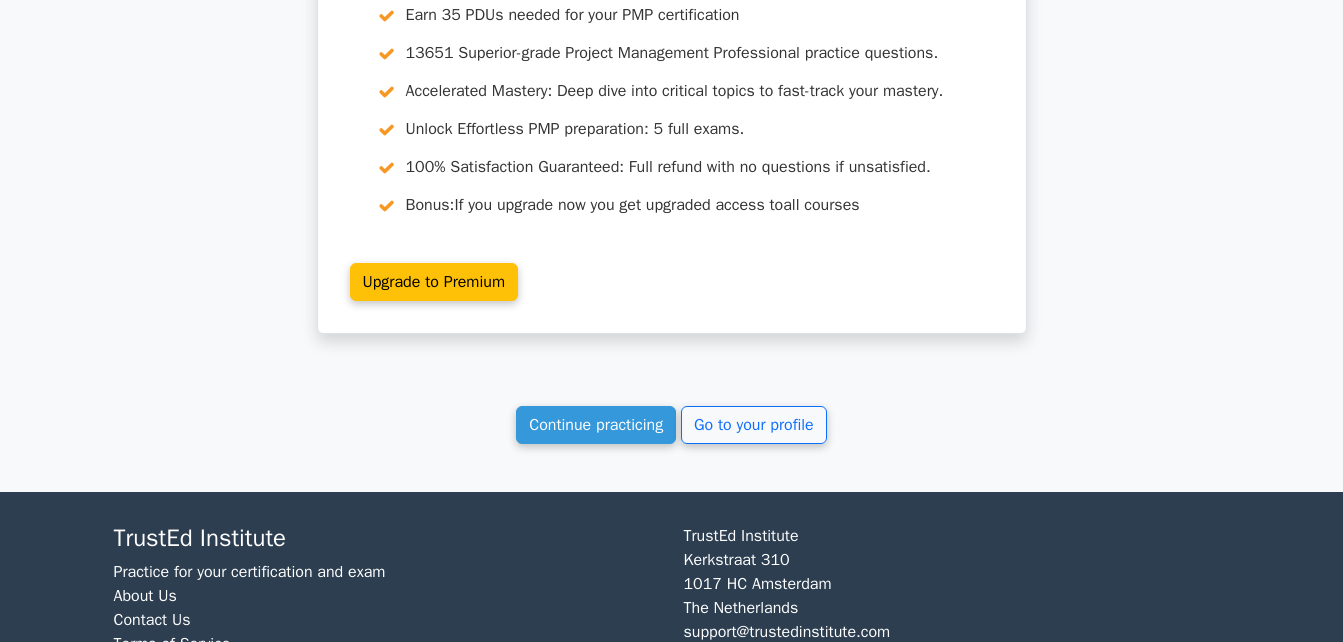 scroll, scrollTop: 4649, scrollLeft: 0, axis: vertical 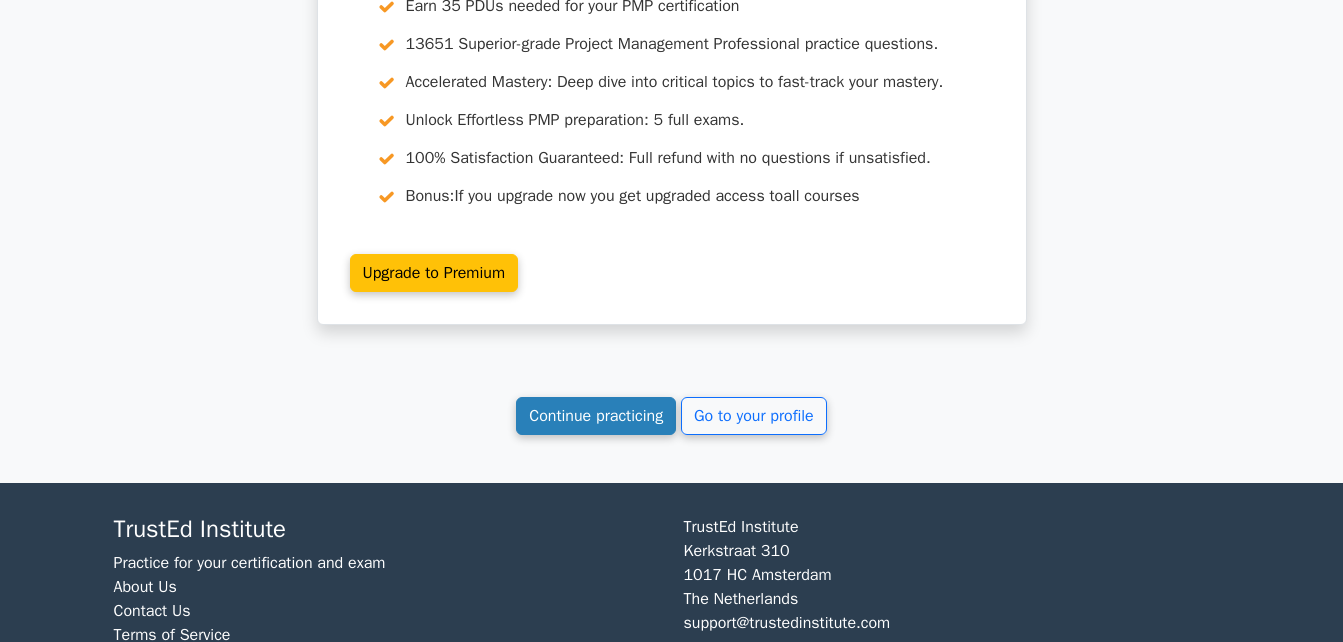 click on "Continue practicing" at bounding box center [596, 416] 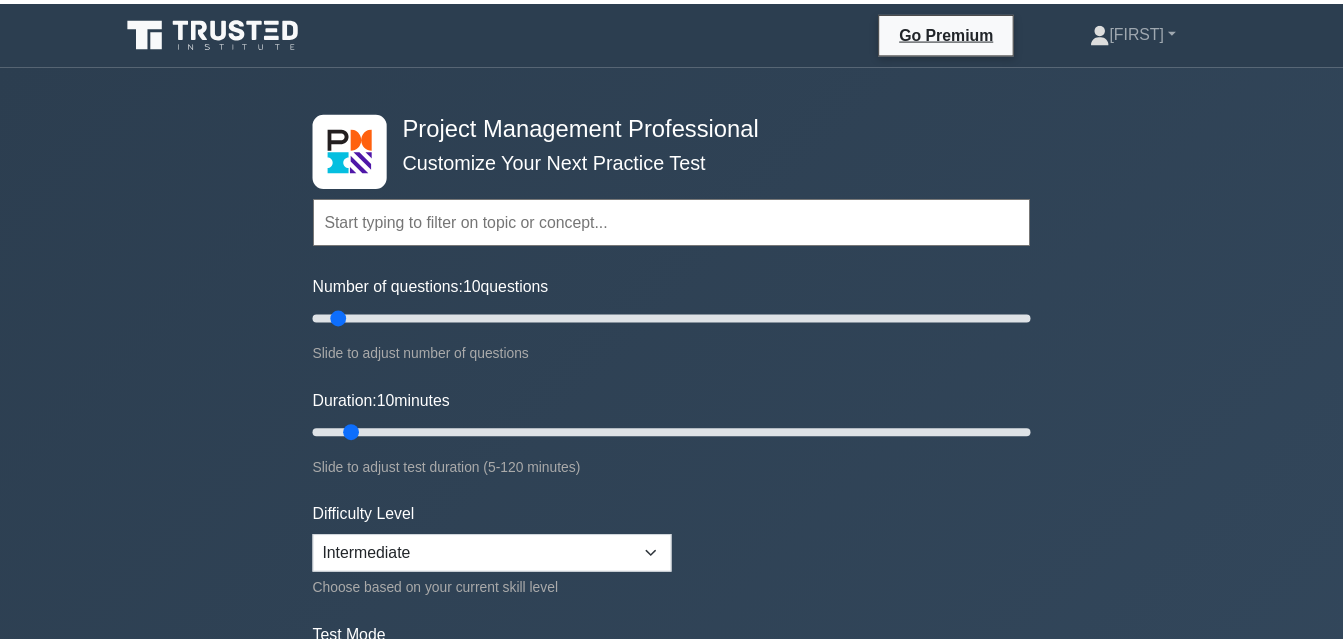 scroll, scrollTop: 0, scrollLeft: 0, axis: both 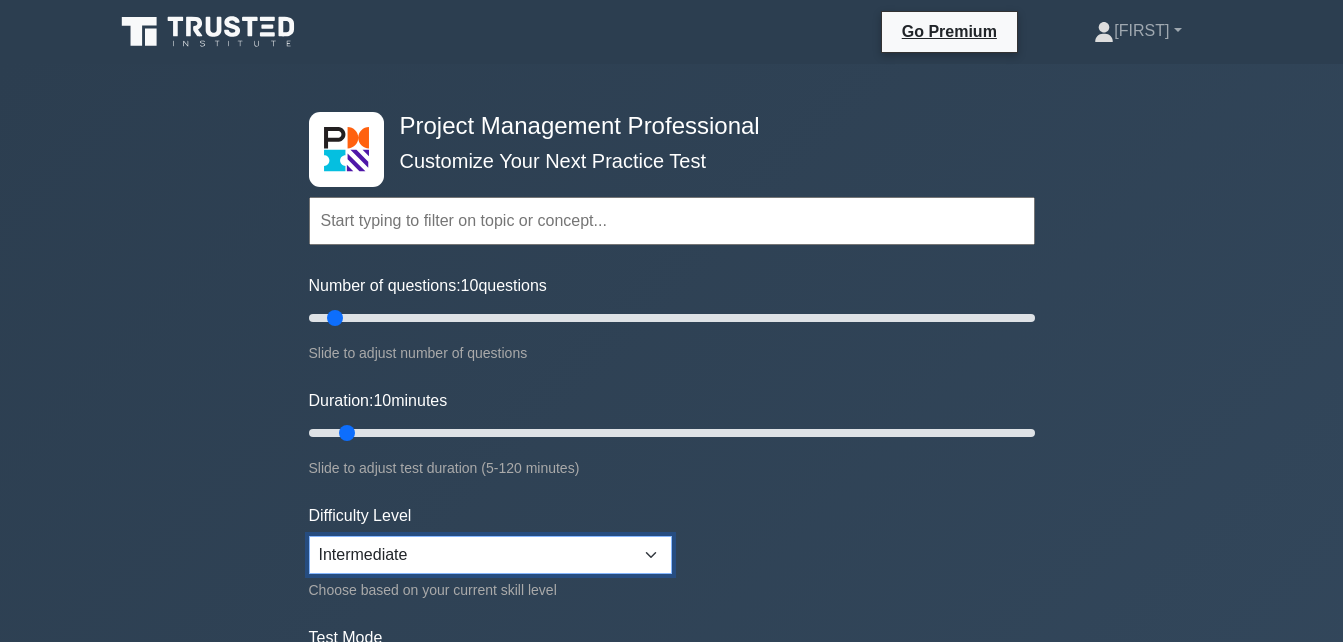 click on "Beginner
Intermediate
Expert" at bounding box center (490, 555) 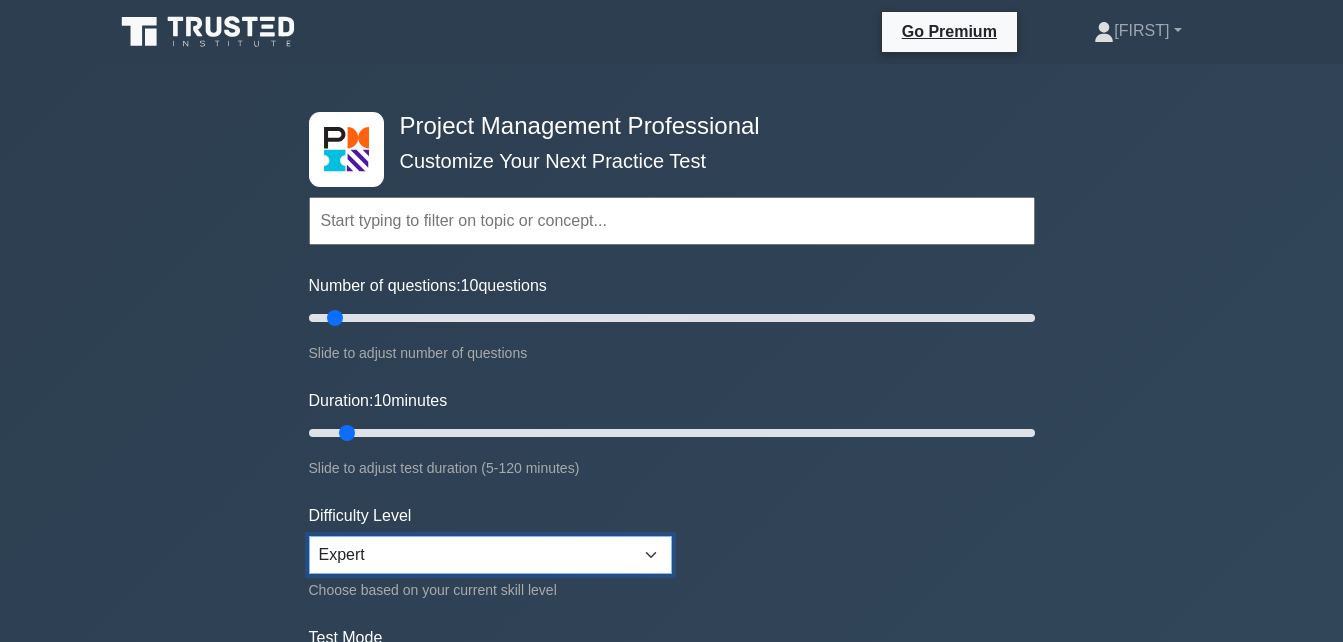 click on "Beginner
Intermediate
Expert" at bounding box center (490, 555) 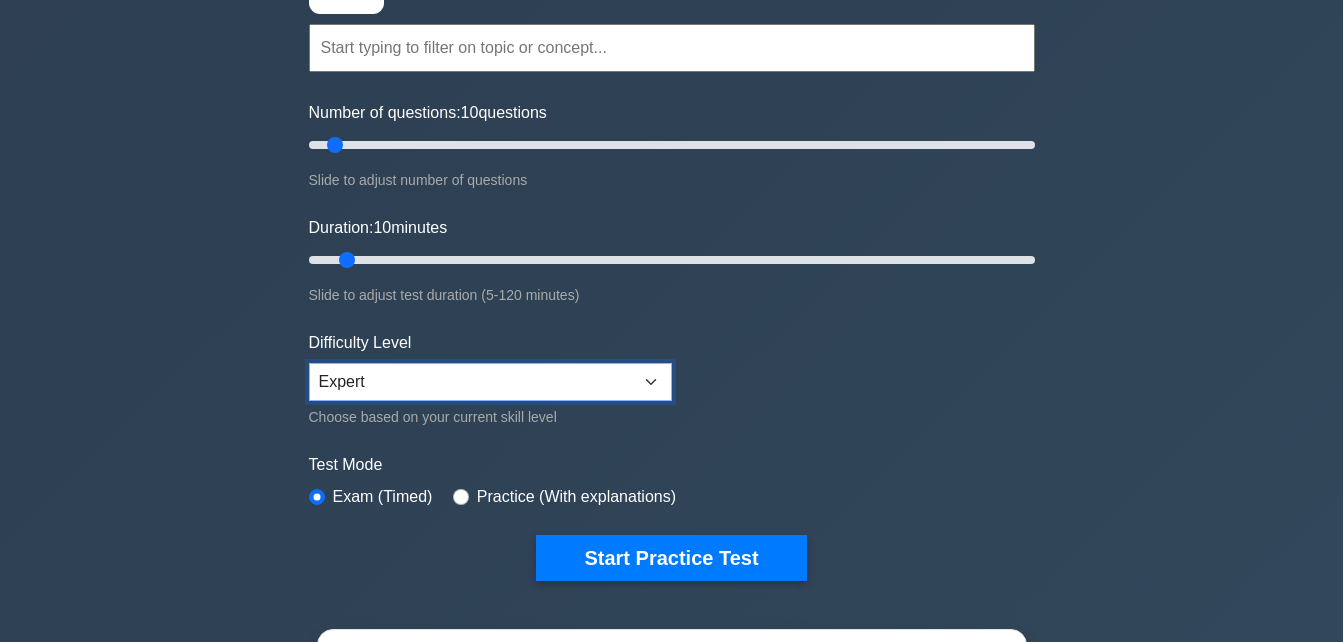 scroll, scrollTop: 266, scrollLeft: 0, axis: vertical 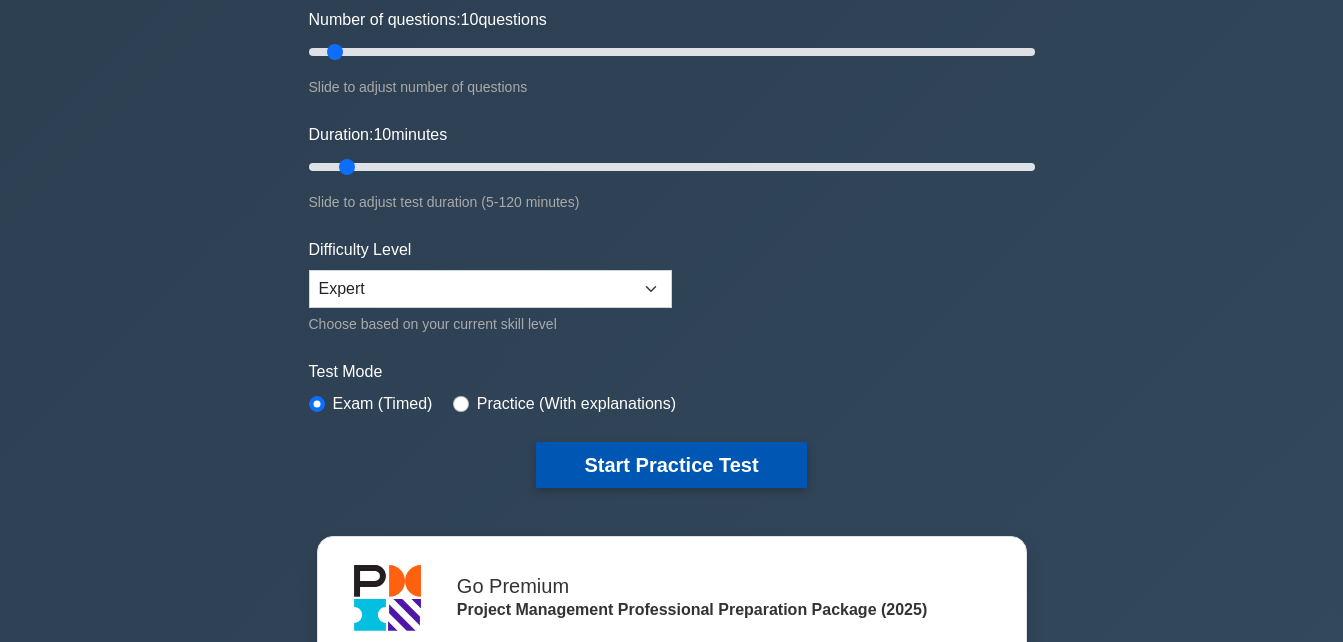 drag, startPoint x: 717, startPoint y: 469, endPoint x: 693, endPoint y: 460, distance: 25.632011 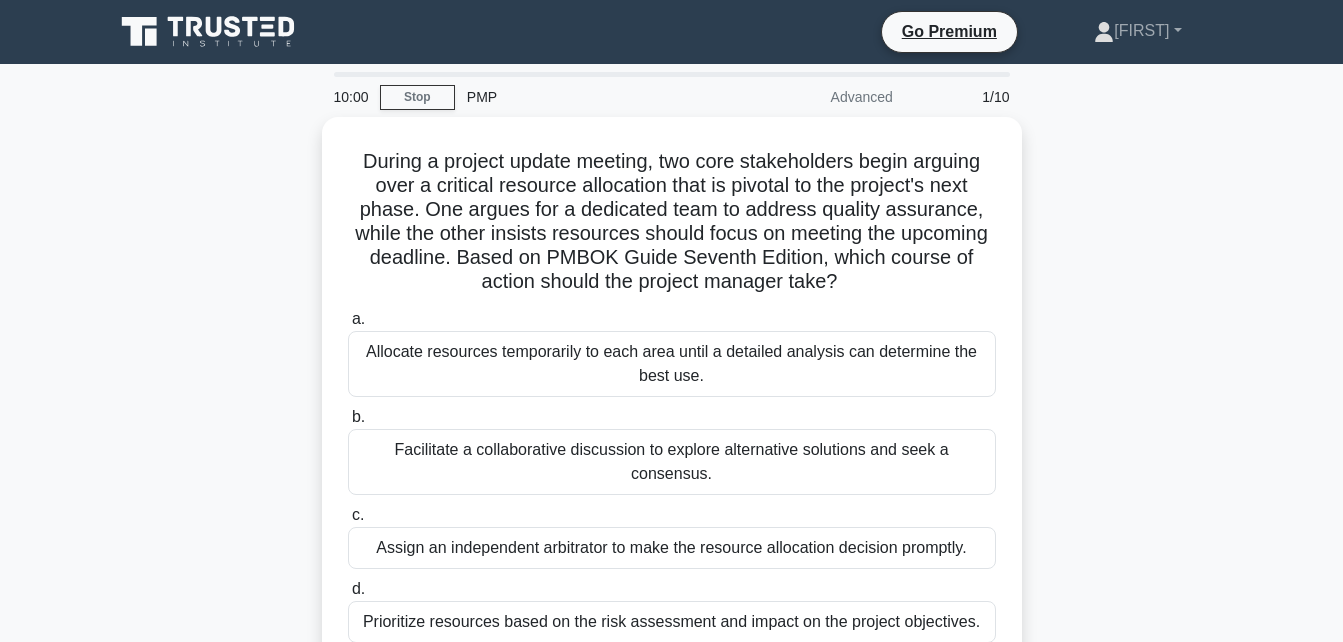 scroll, scrollTop: 0, scrollLeft: 0, axis: both 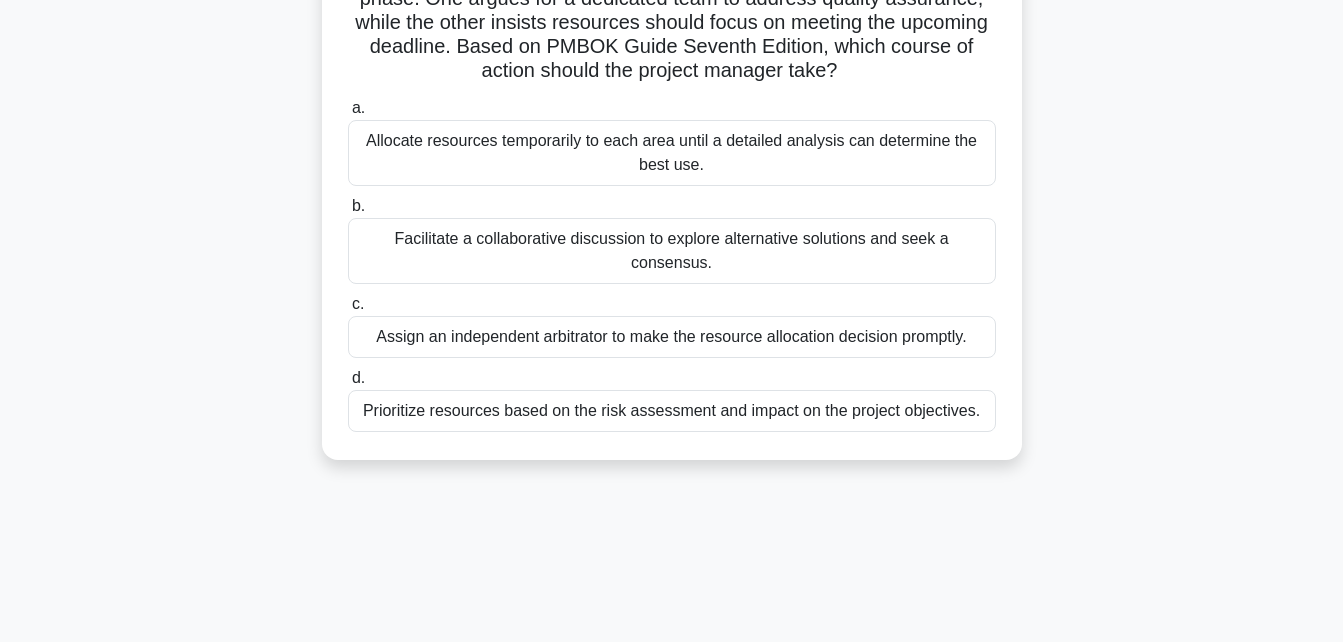 click on "Prioritize resources based on the risk assessment and impact on the project objectives." at bounding box center [672, 411] 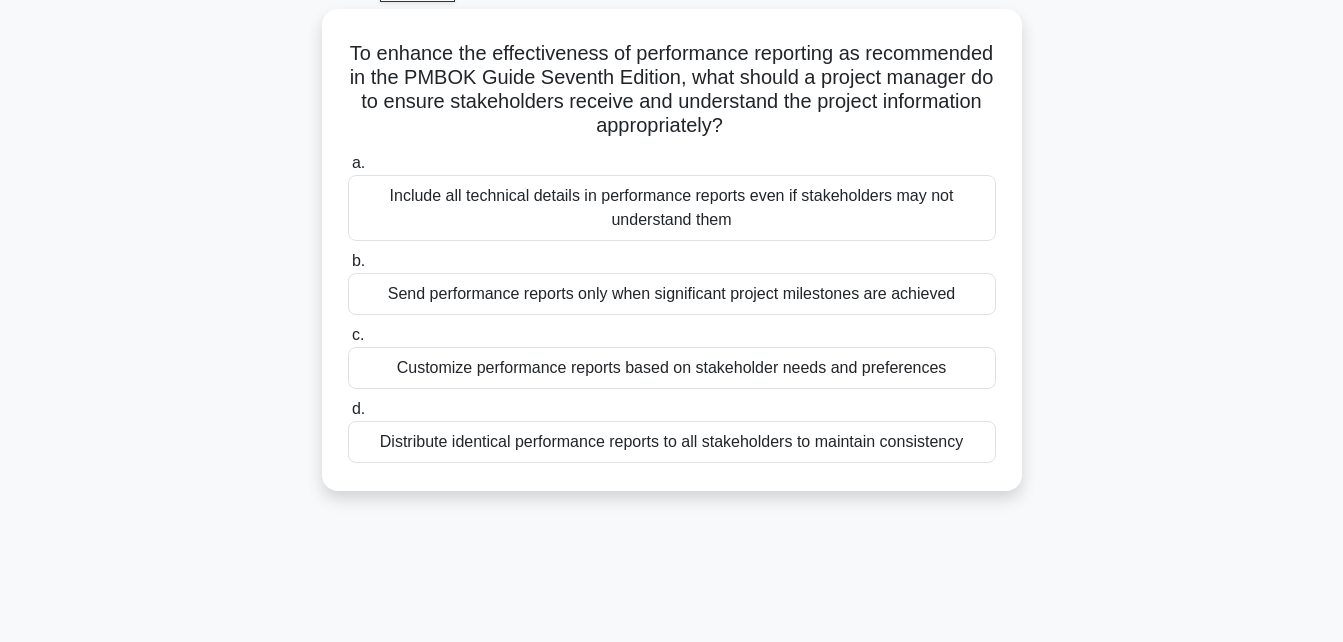 scroll, scrollTop: 0, scrollLeft: 0, axis: both 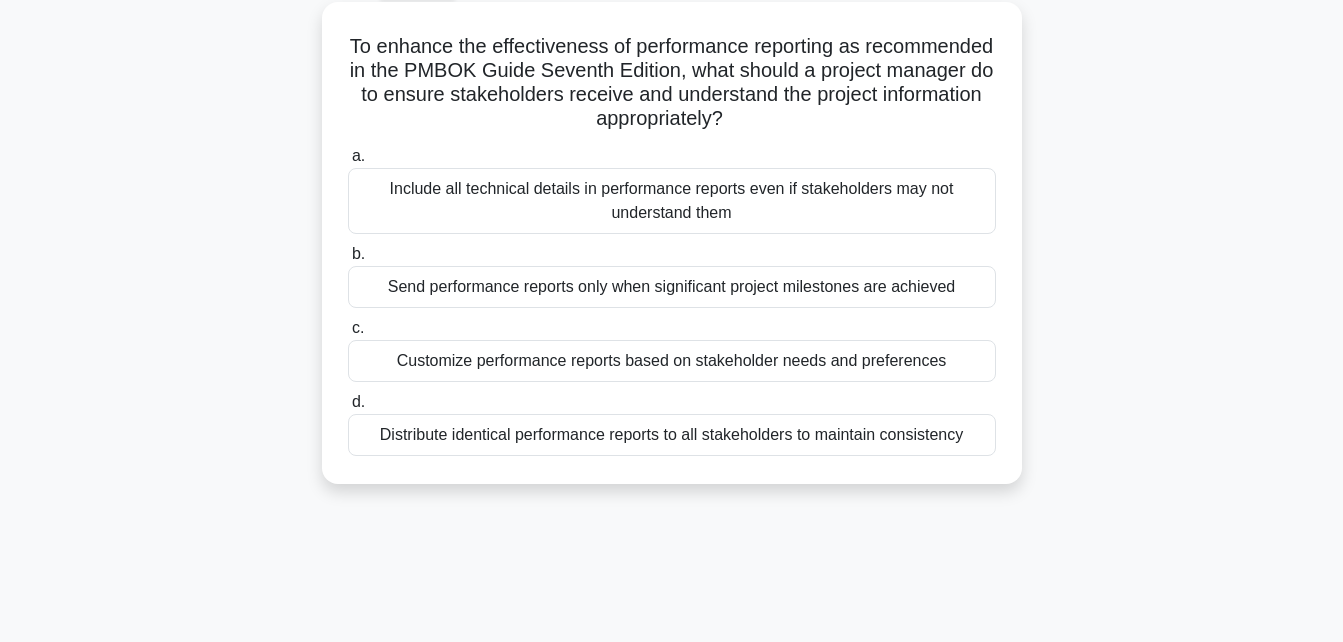 click on "Distribute identical performance reports to all stakeholders to maintain consistency" at bounding box center (672, 435) 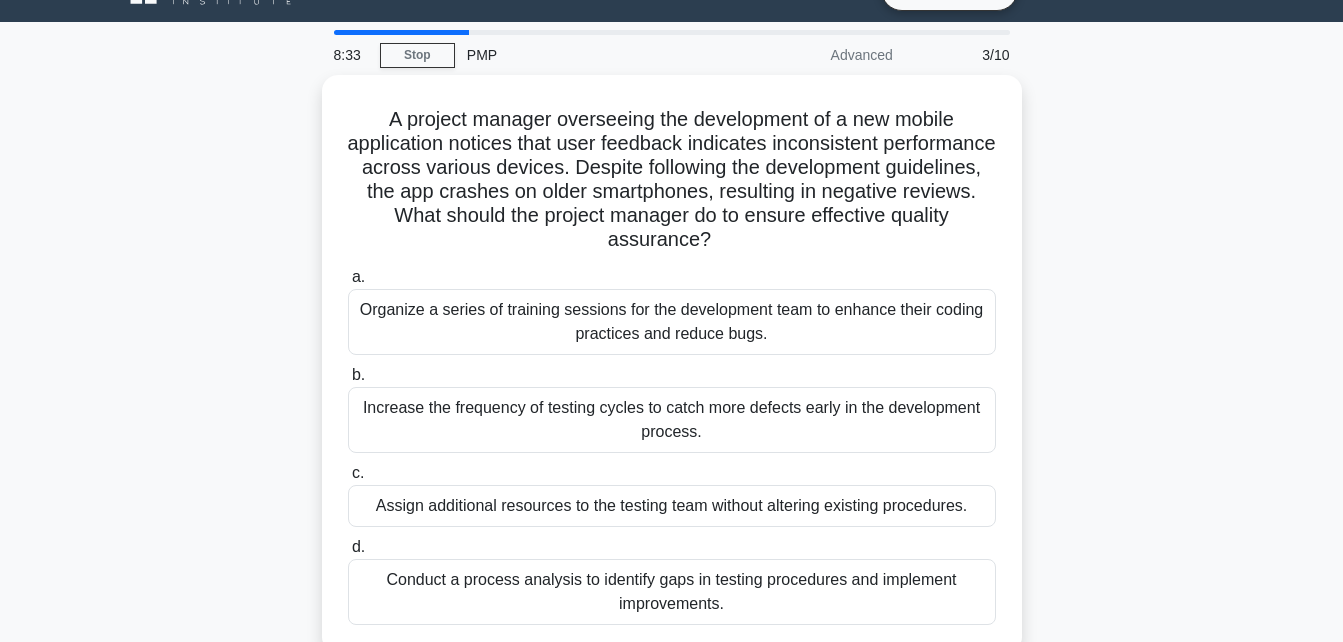 scroll, scrollTop: 40, scrollLeft: 0, axis: vertical 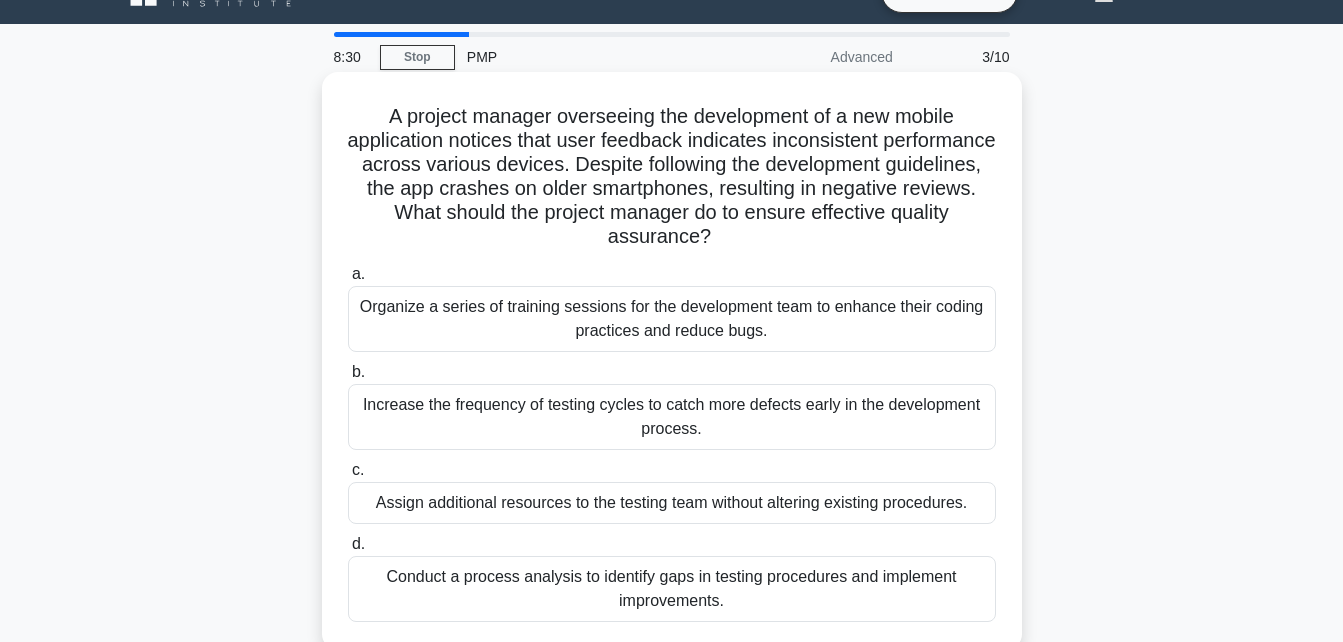 click on "Increase the frequency of testing cycles to catch more defects early in the development process." at bounding box center (672, 417) 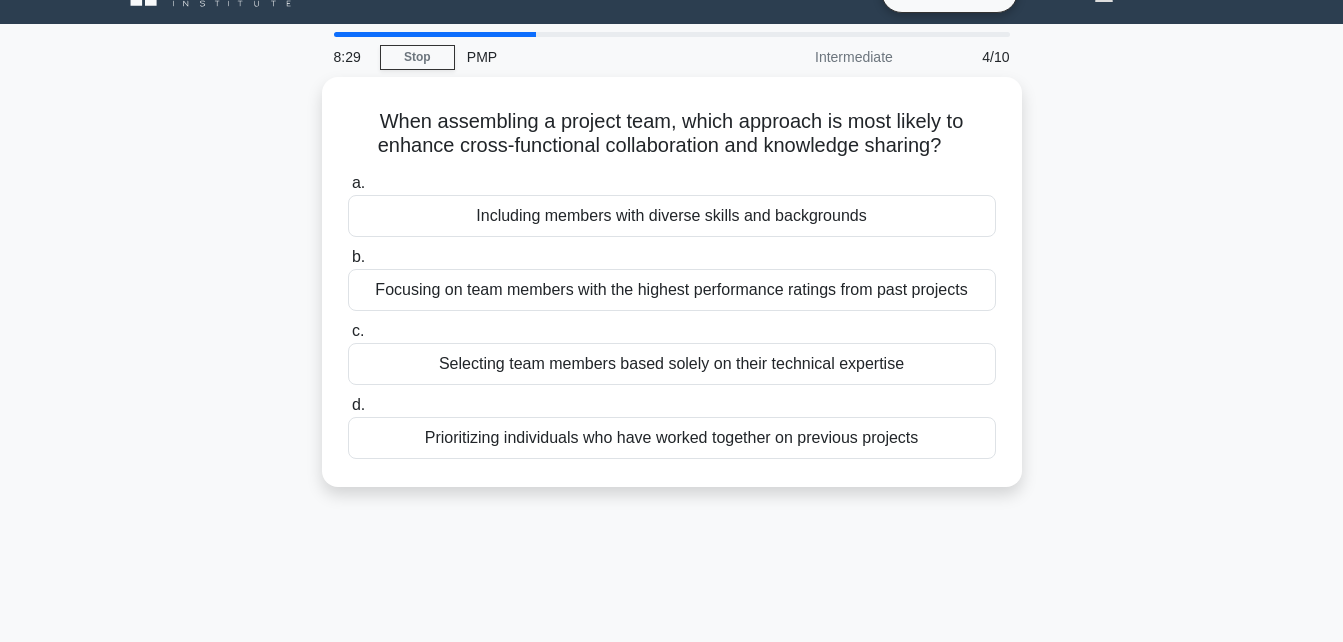 scroll, scrollTop: 0, scrollLeft: 0, axis: both 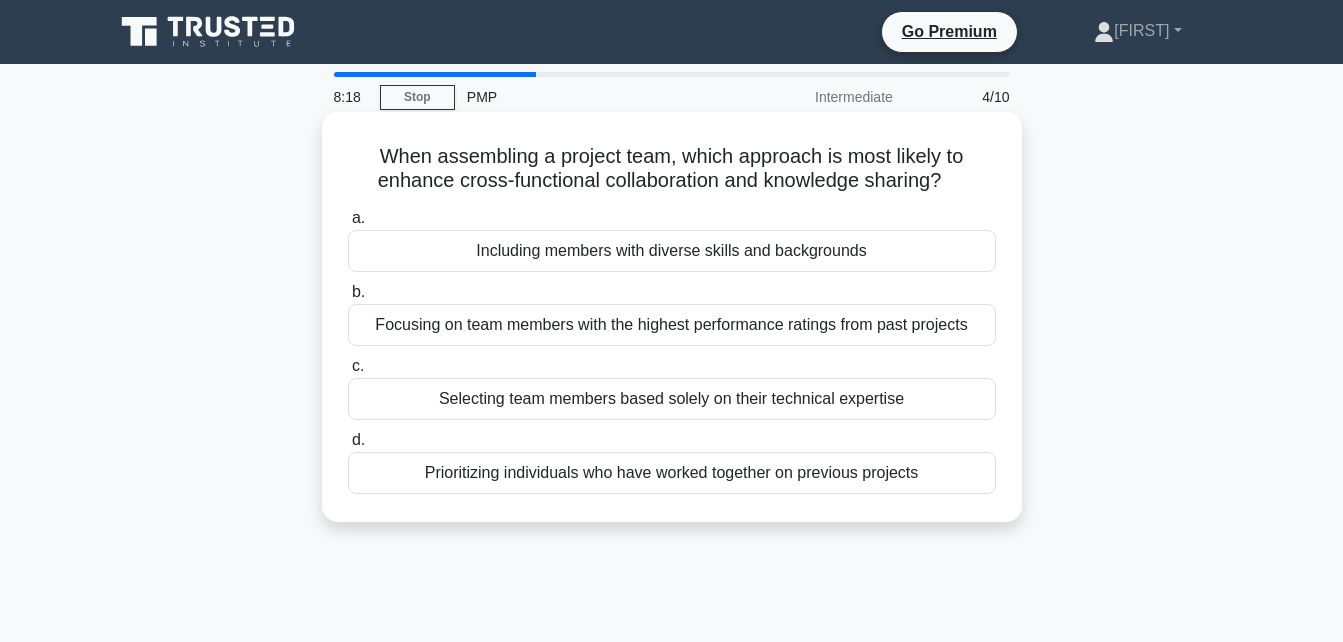 click on "Including members with diverse skills and backgrounds" at bounding box center [672, 251] 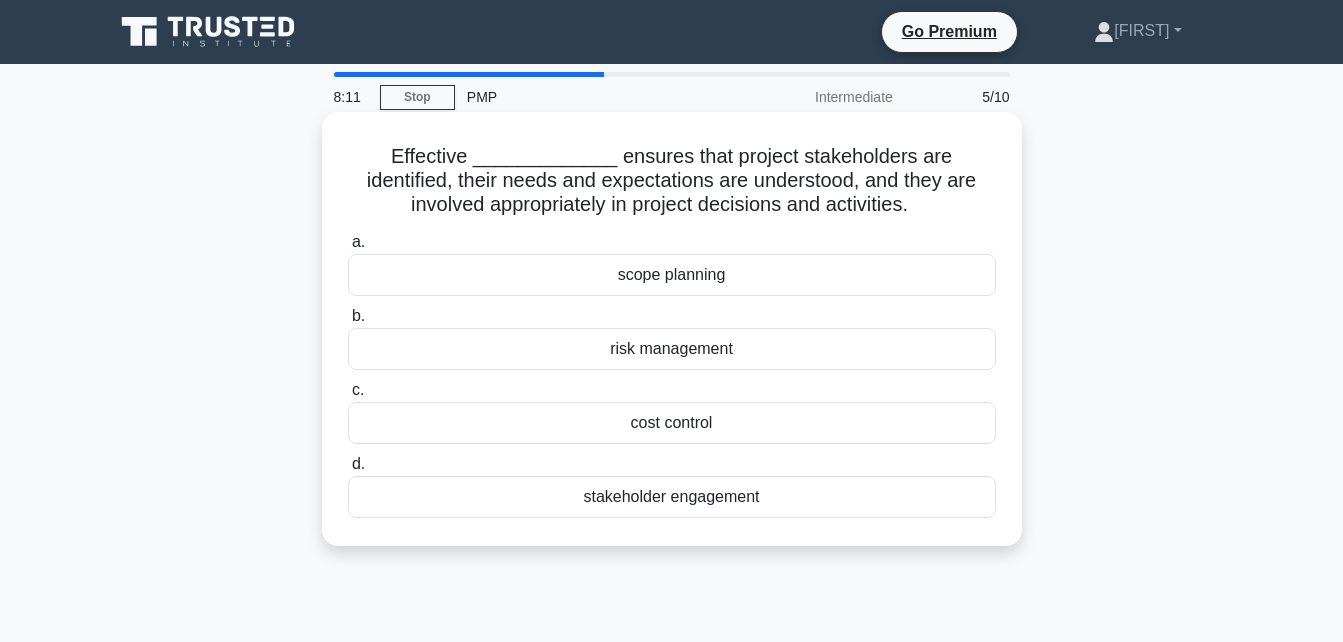 click on "stakeholder engagement" at bounding box center [672, 497] 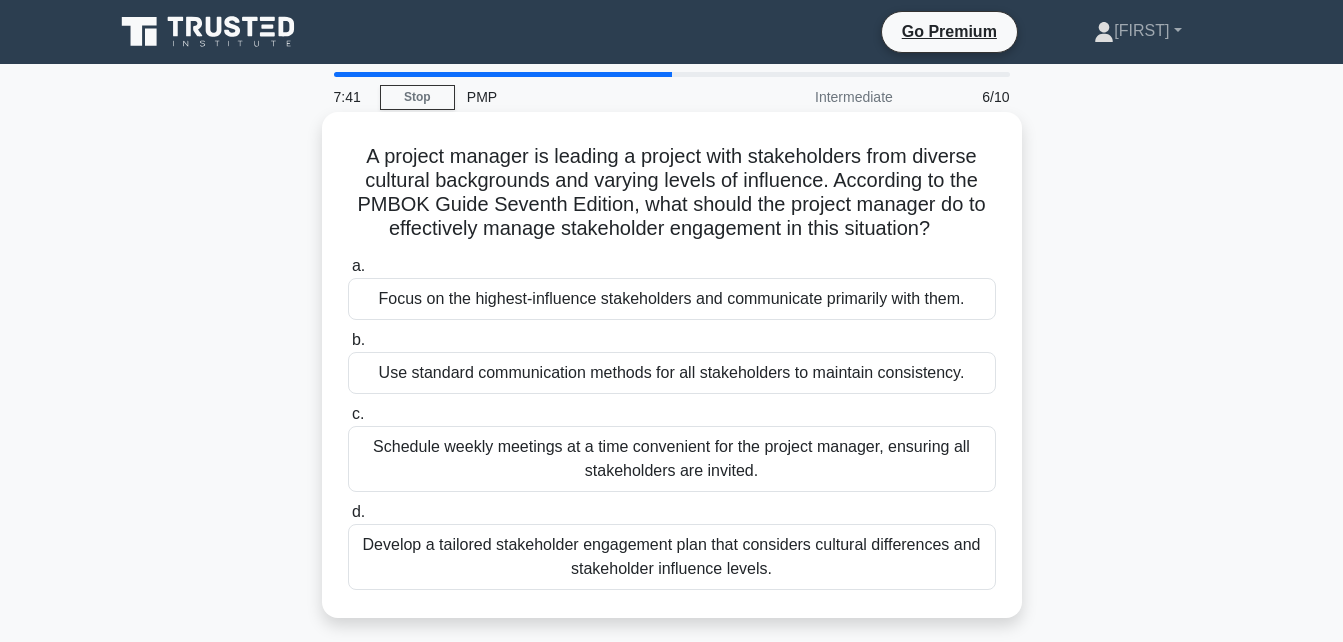 click on "Develop a tailored stakeholder engagement plan that considers cultural differences and stakeholder influence levels." at bounding box center [672, 557] 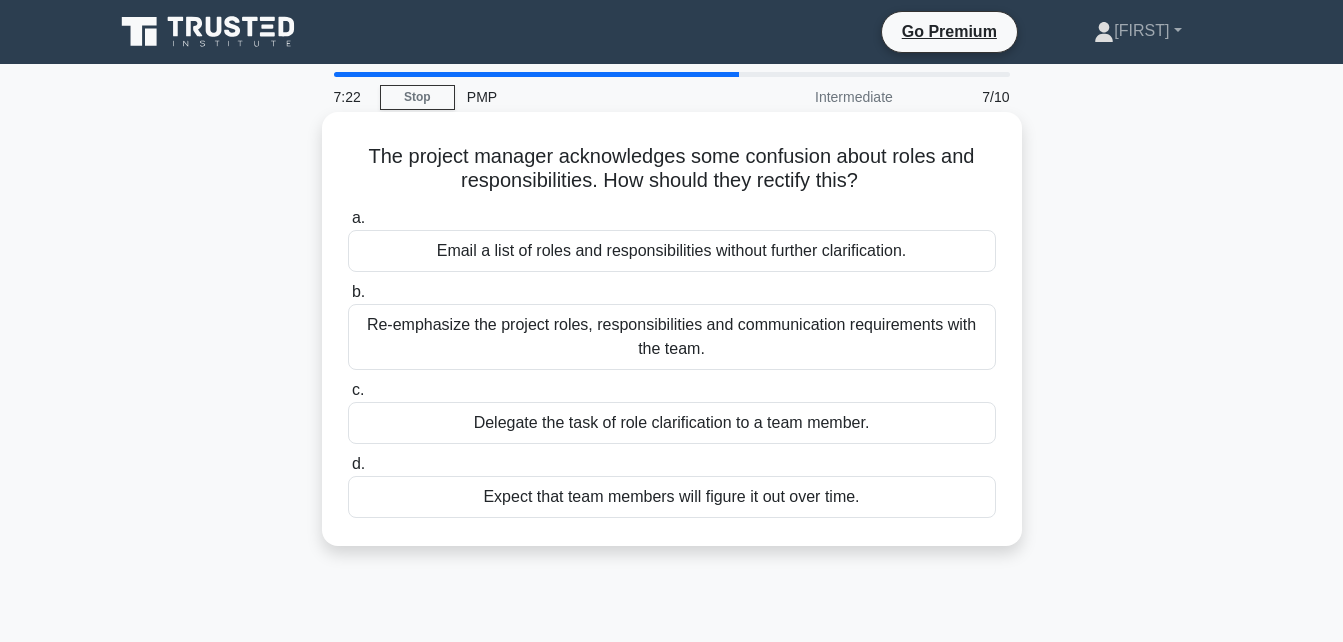 click on "Re-emphasize the project roles, responsibilities and communication requirements with the team." at bounding box center [672, 337] 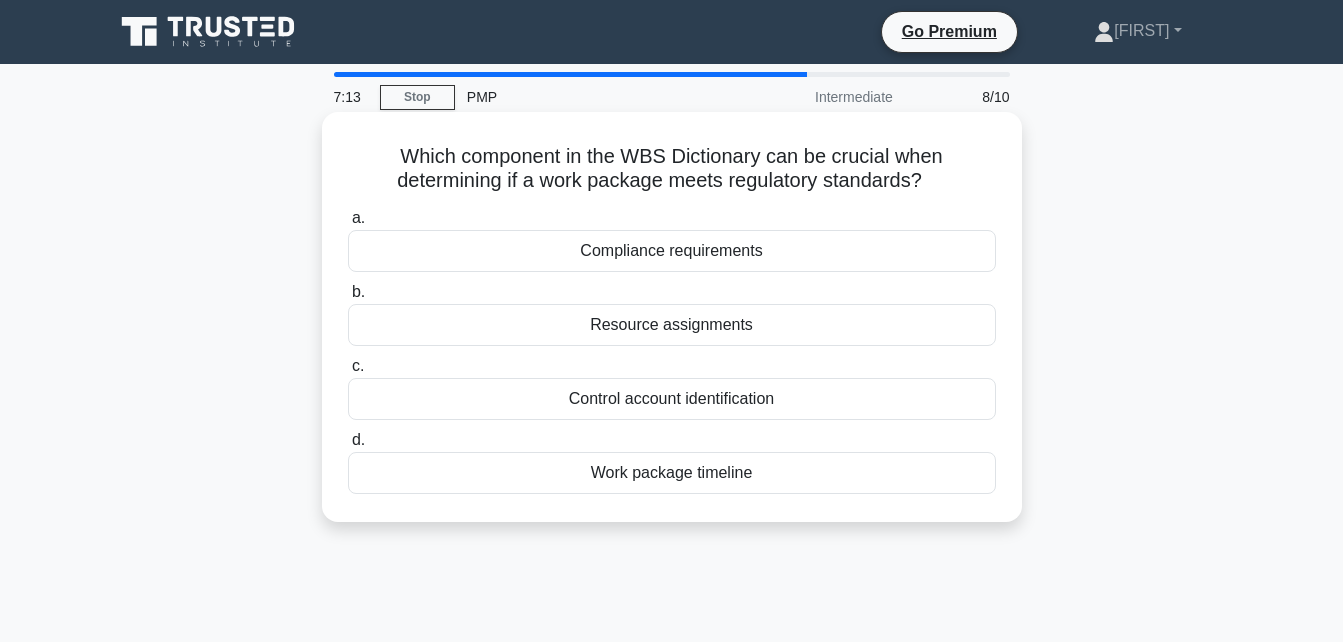 click on "Compliance requirements" at bounding box center (672, 251) 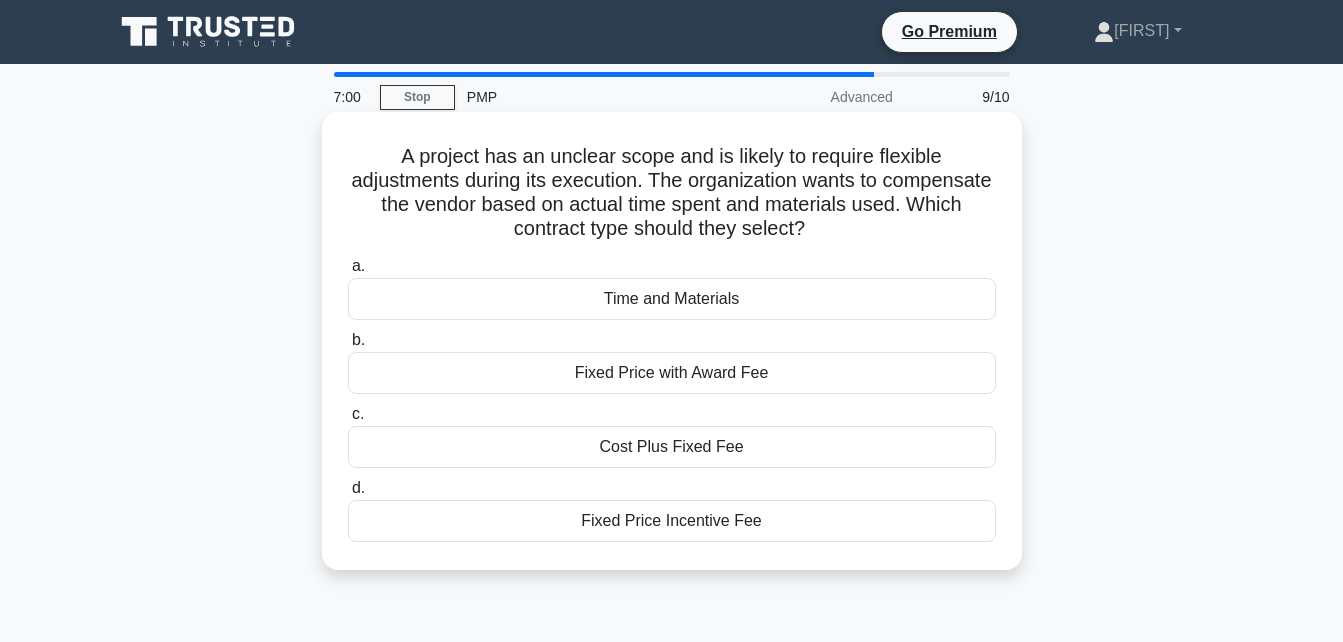 click on "Time and Materials" at bounding box center [672, 299] 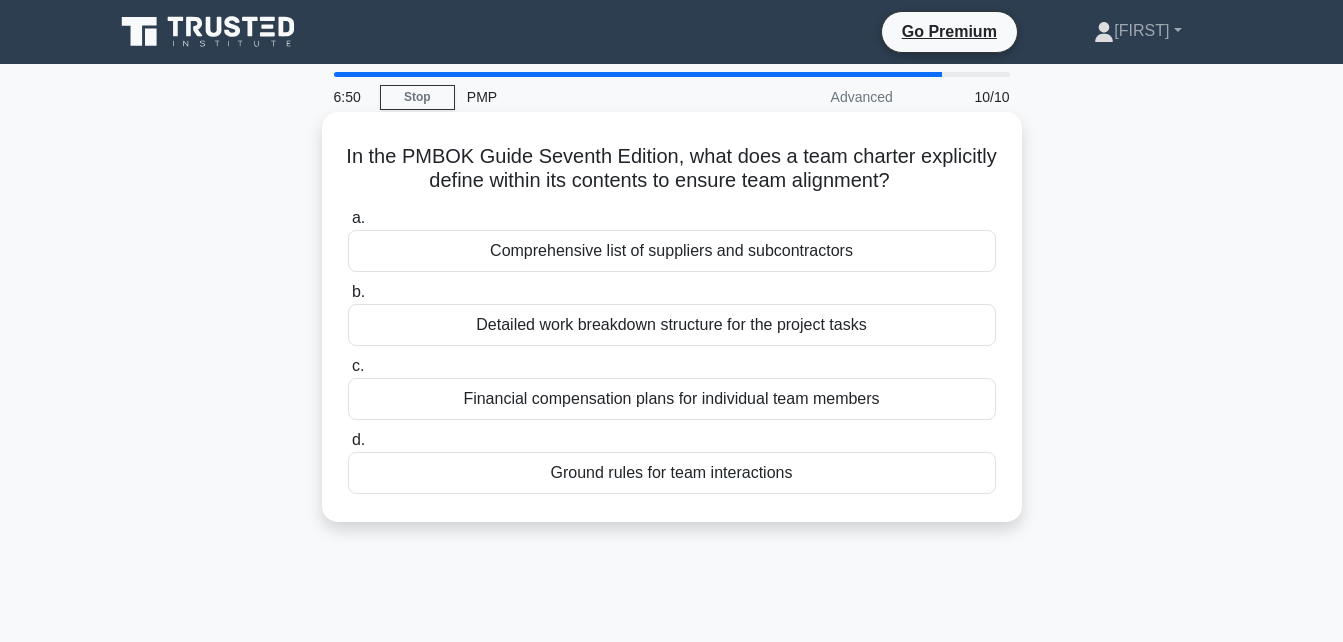 click on "Ground rules for team interactions" at bounding box center (672, 473) 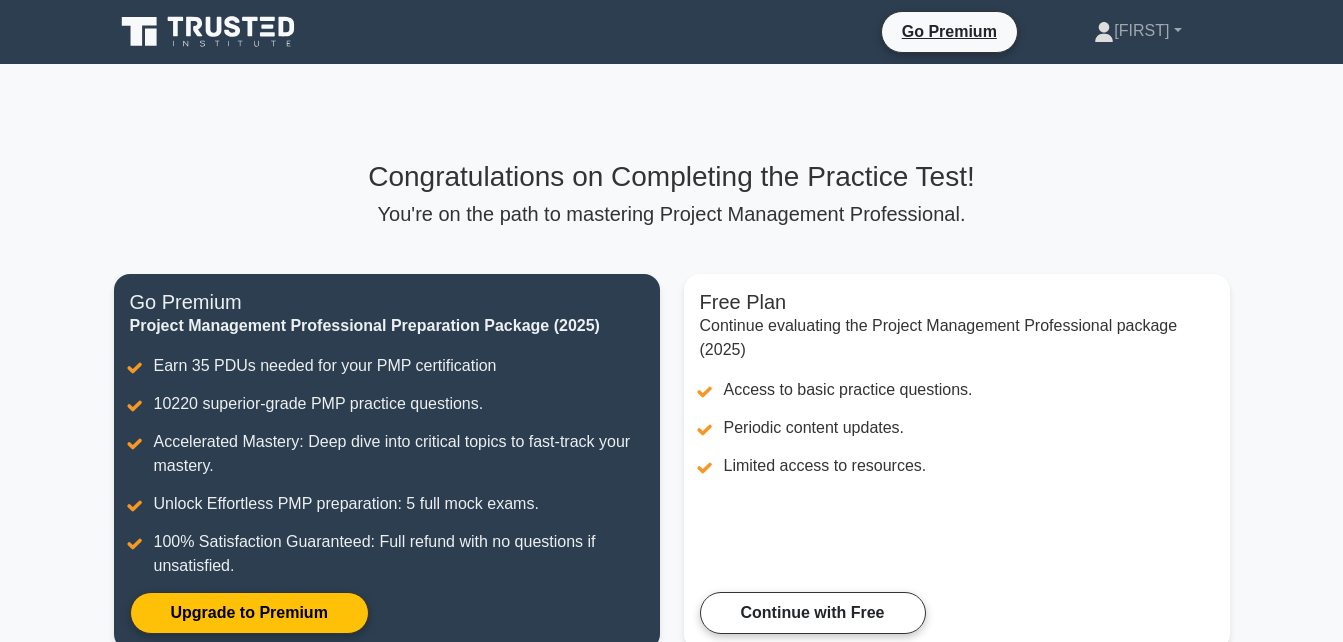 scroll, scrollTop: 0, scrollLeft: 0, axis: both 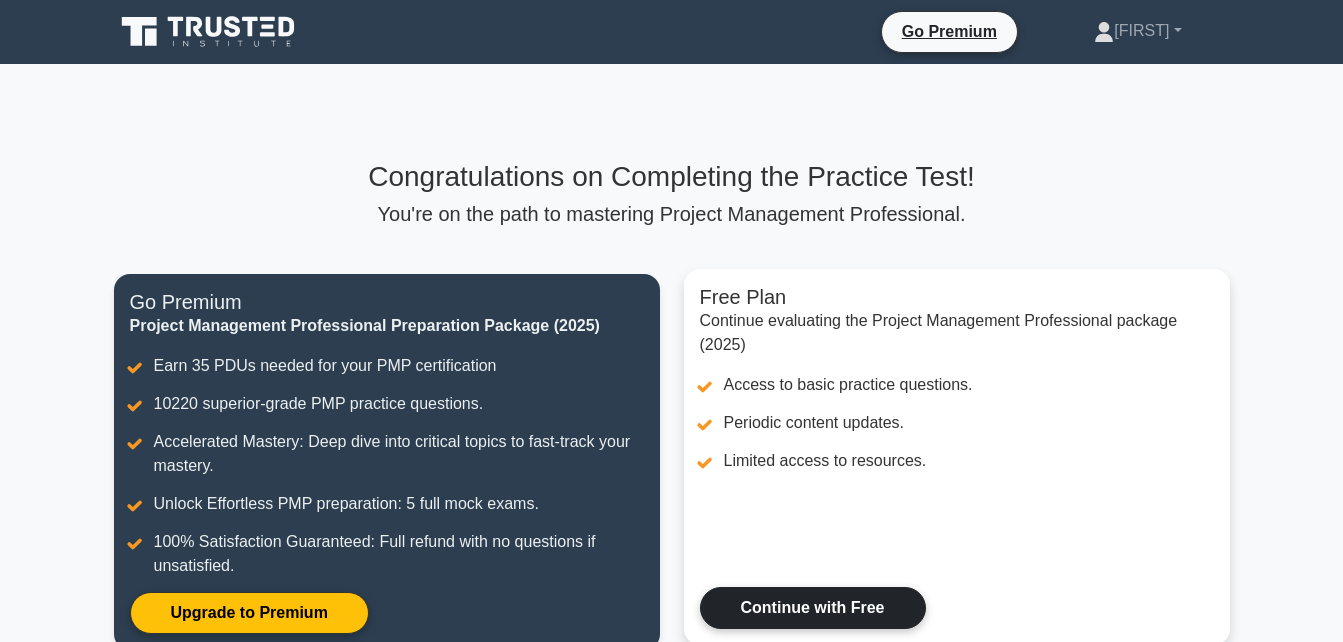 click on "Continue with Free" at bounding box center [813, 608] 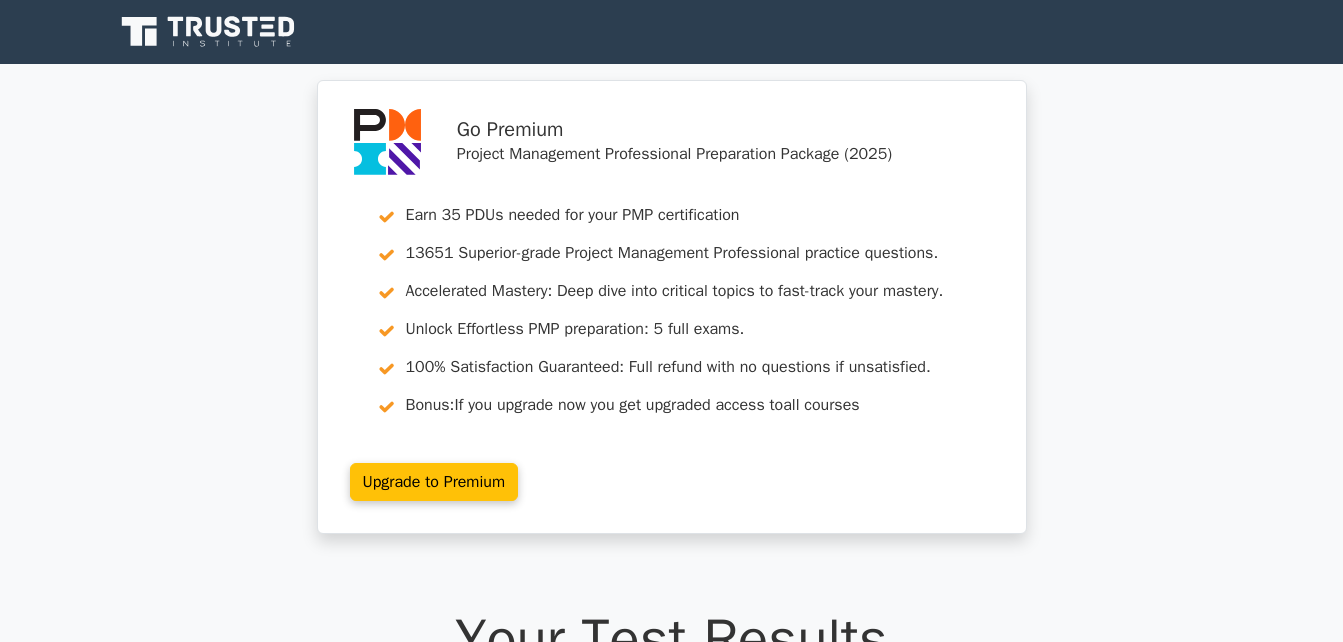 scroll, scrollTop: 0, scrollLeft: 0, axis: both 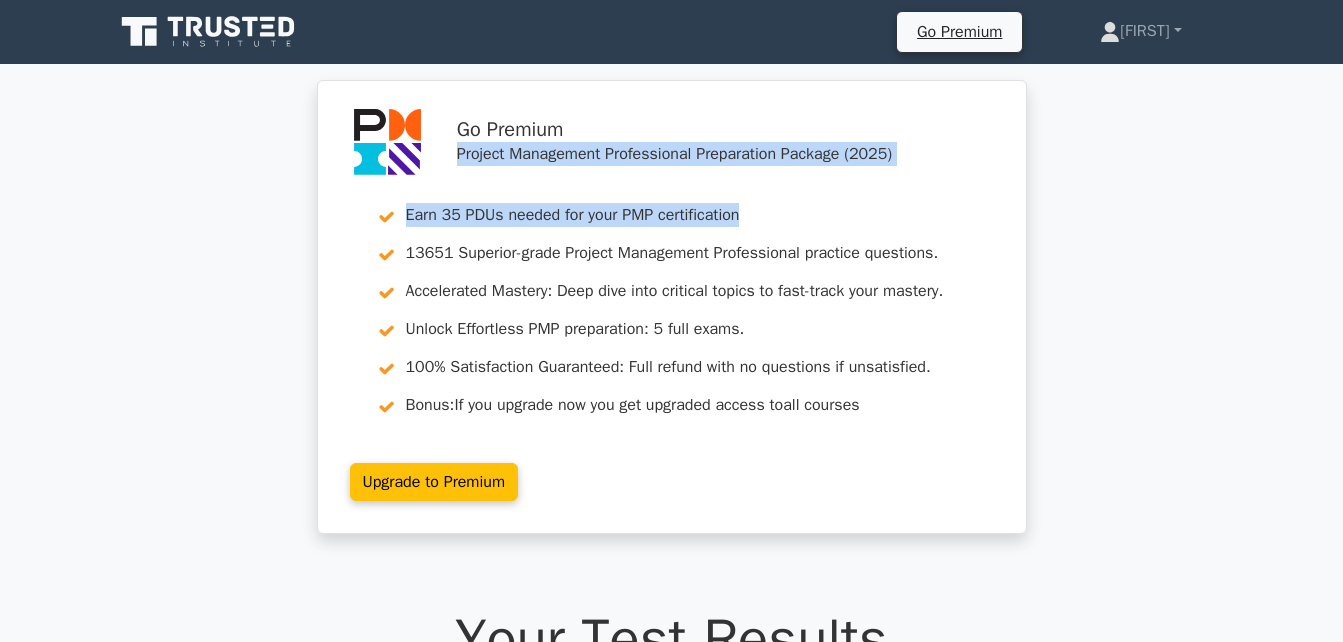 drag, startPoint x: 1337, startPoint y: 79, endPoint x: 1338, endPoint y: 135, distance: 56.008926 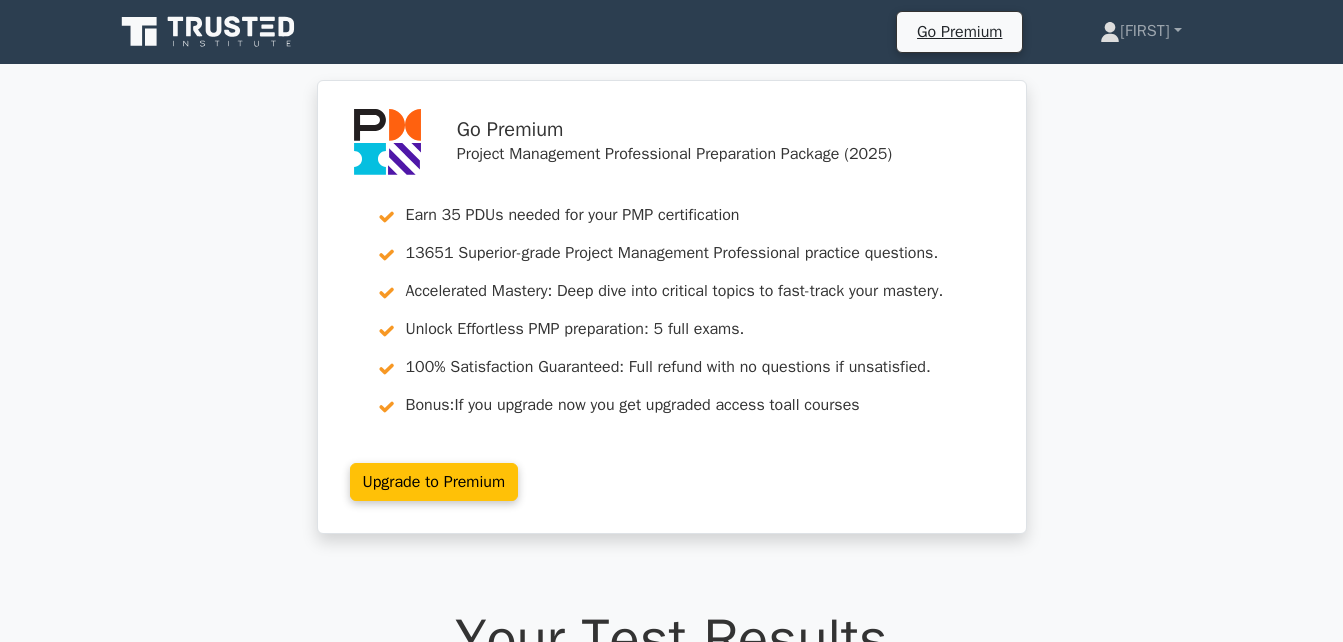 drag, startPoint x: 1338, startPoint y: 135, endPoint x: 1268, endPoint y: 329, distance: 206.24257 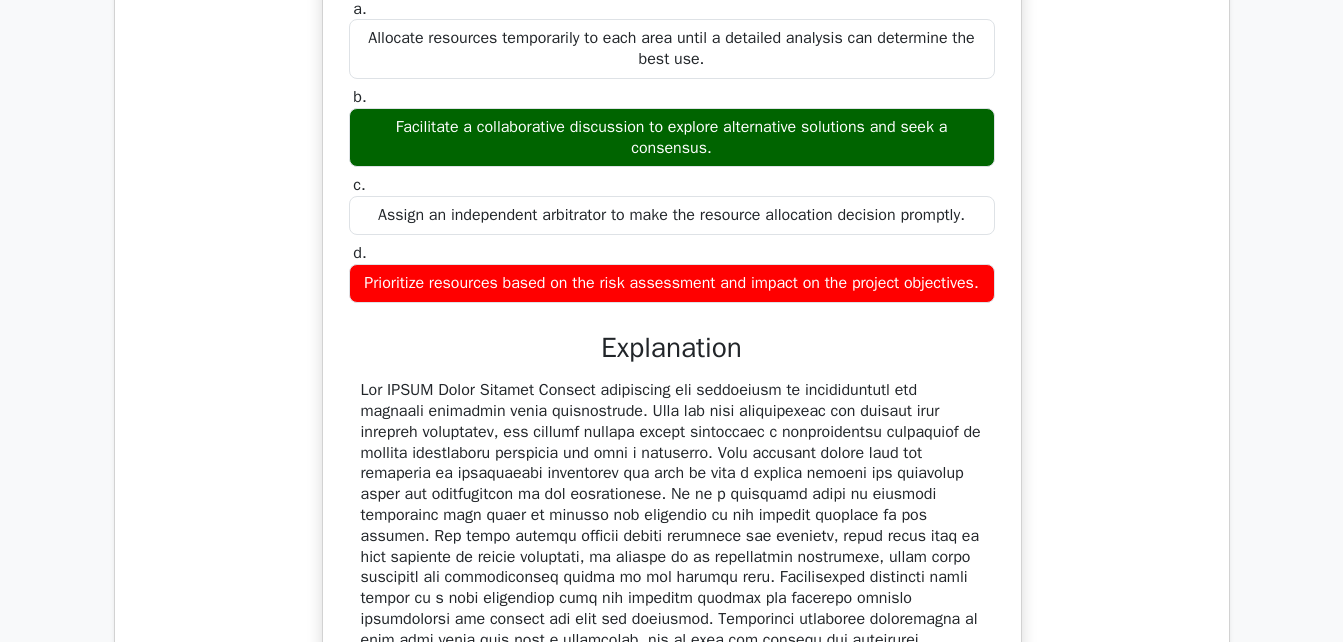scroll, scrollTop: 1954, scrollLeft: 0, axis: vertical 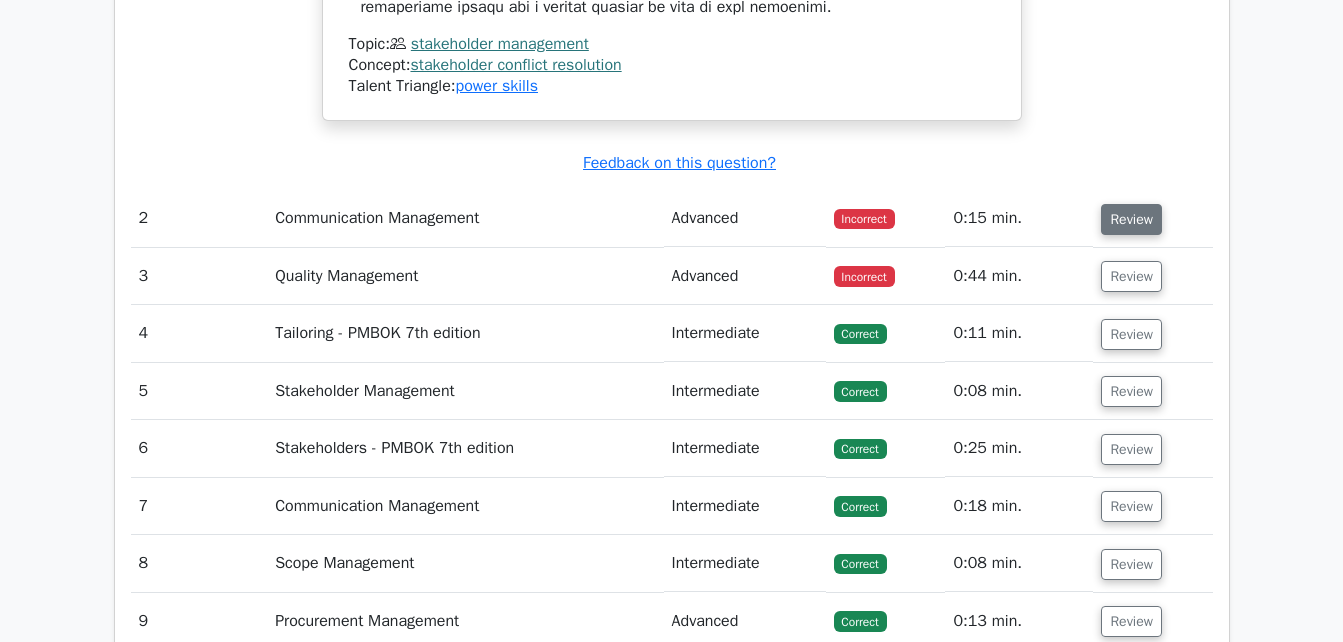 click on "Review" at bounding box center (1131, 219) 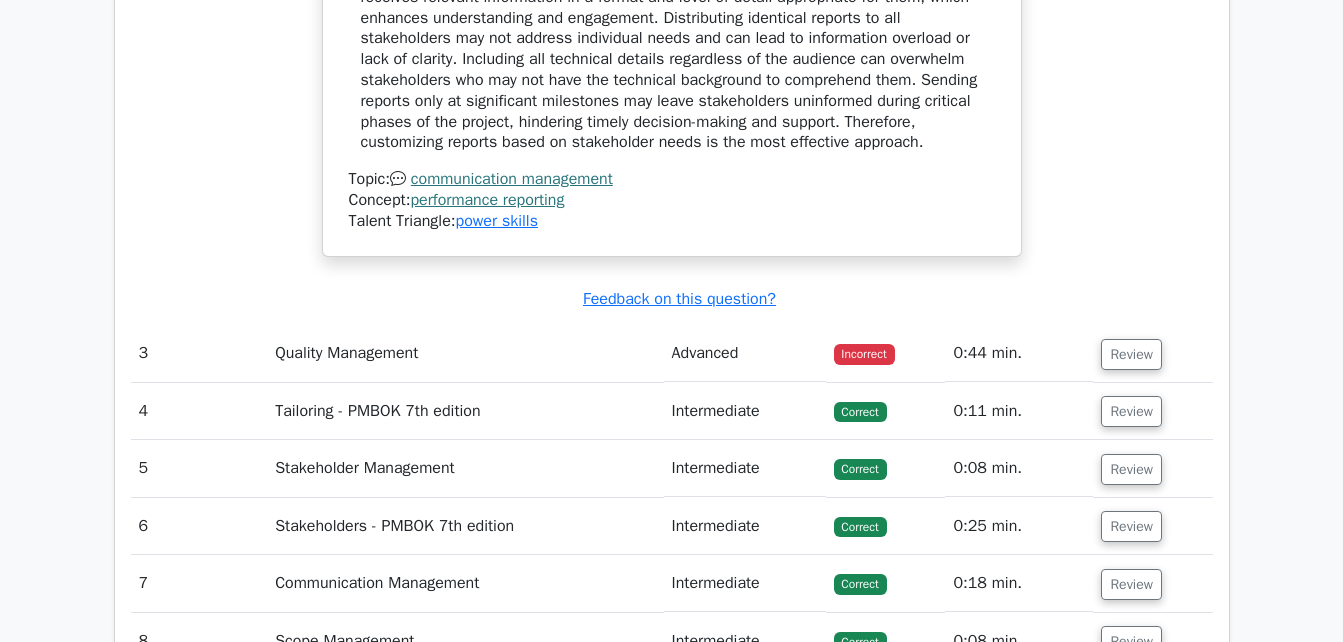 scroll, scrollTop: 3489, scrollLeft: 0, axis: vertical 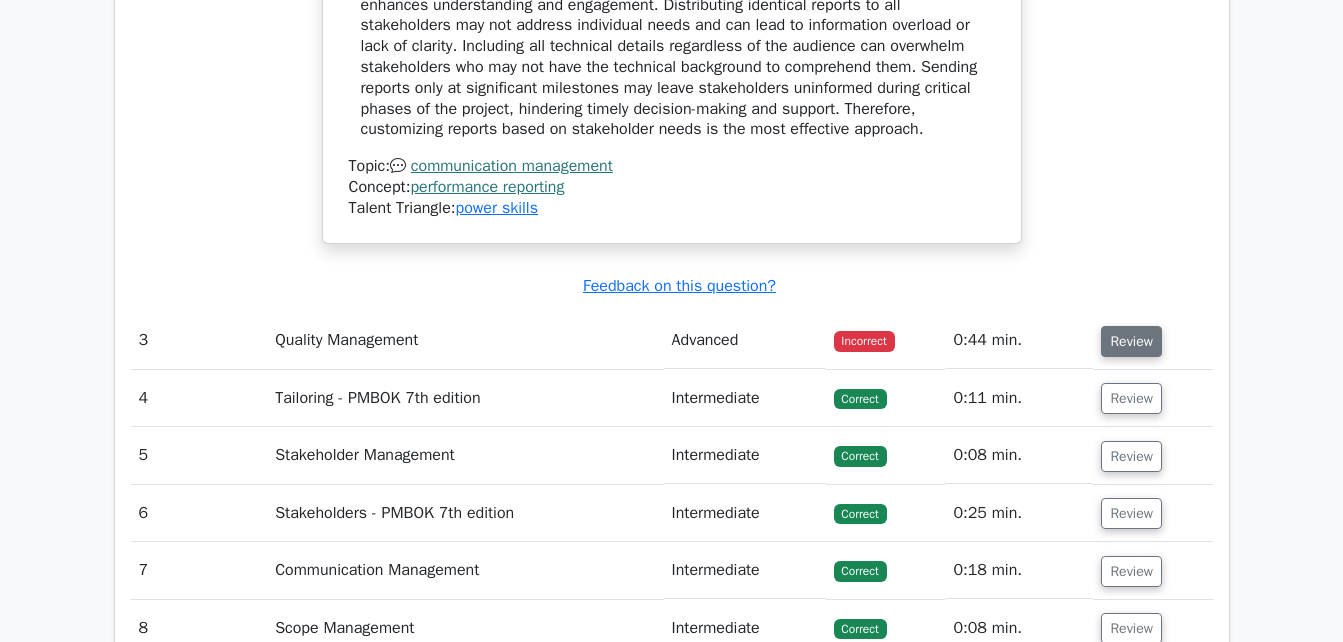 click on "Review" at bounding box center (1131, 341) 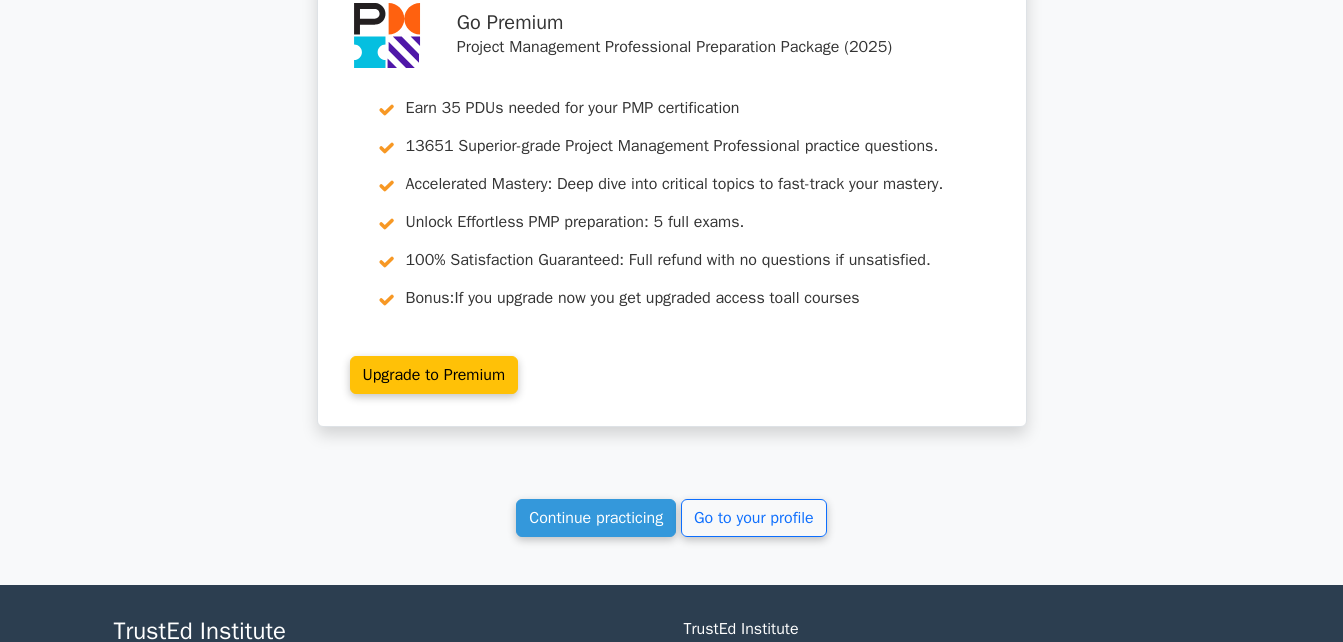 scroll, scrollTop: 5558, scrollLeft: 0, axis: vertical 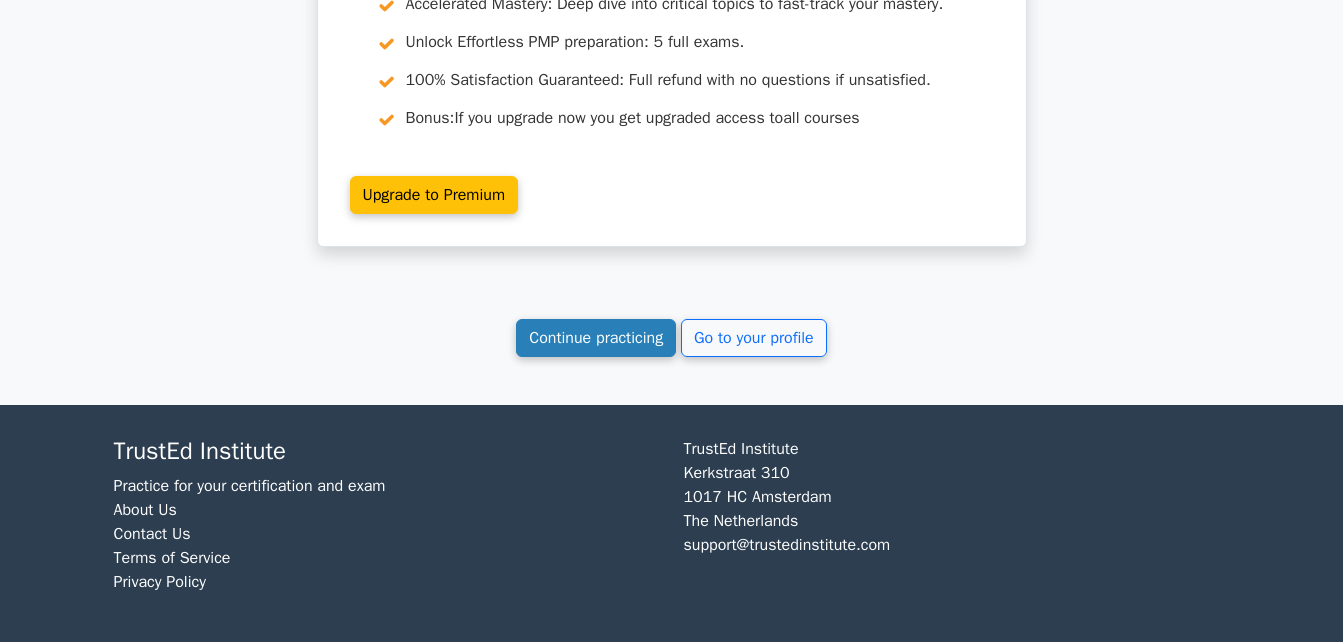 click on "Continue practicing" at bounding box center [596, 338] 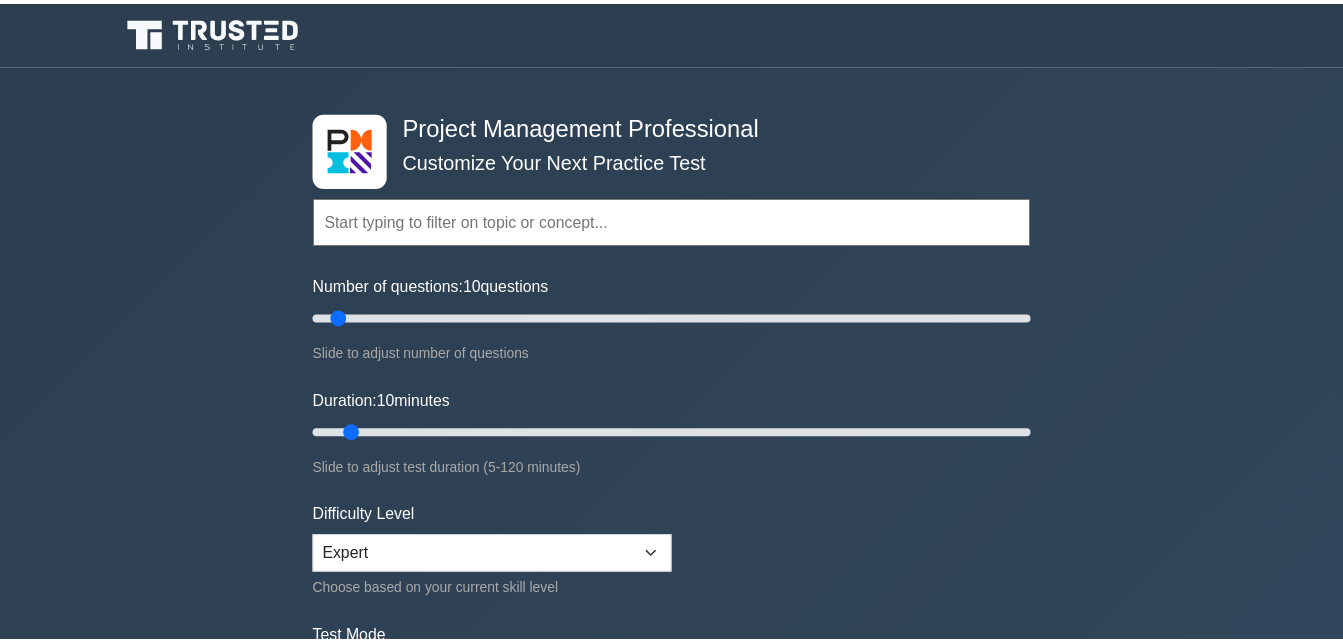 scroll, scrollTop: 0, scrollLeft: 0, axis: both 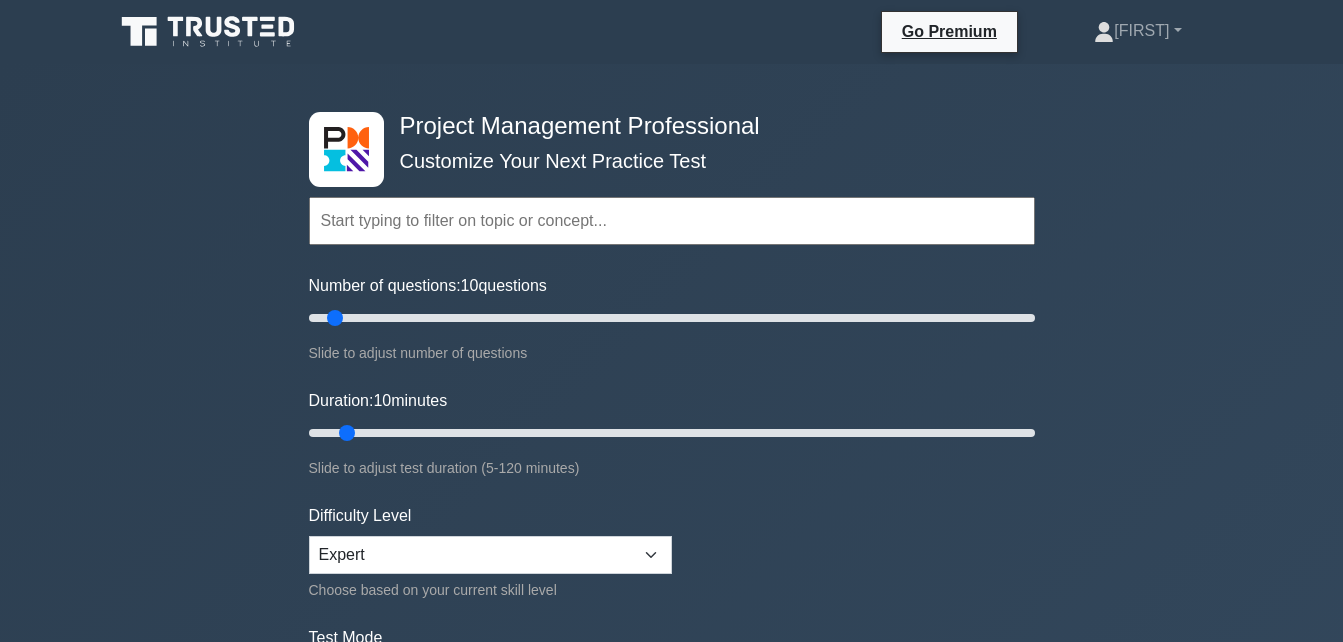 click on "Slide to adjust number of questions" at bounding box center [672, 353] 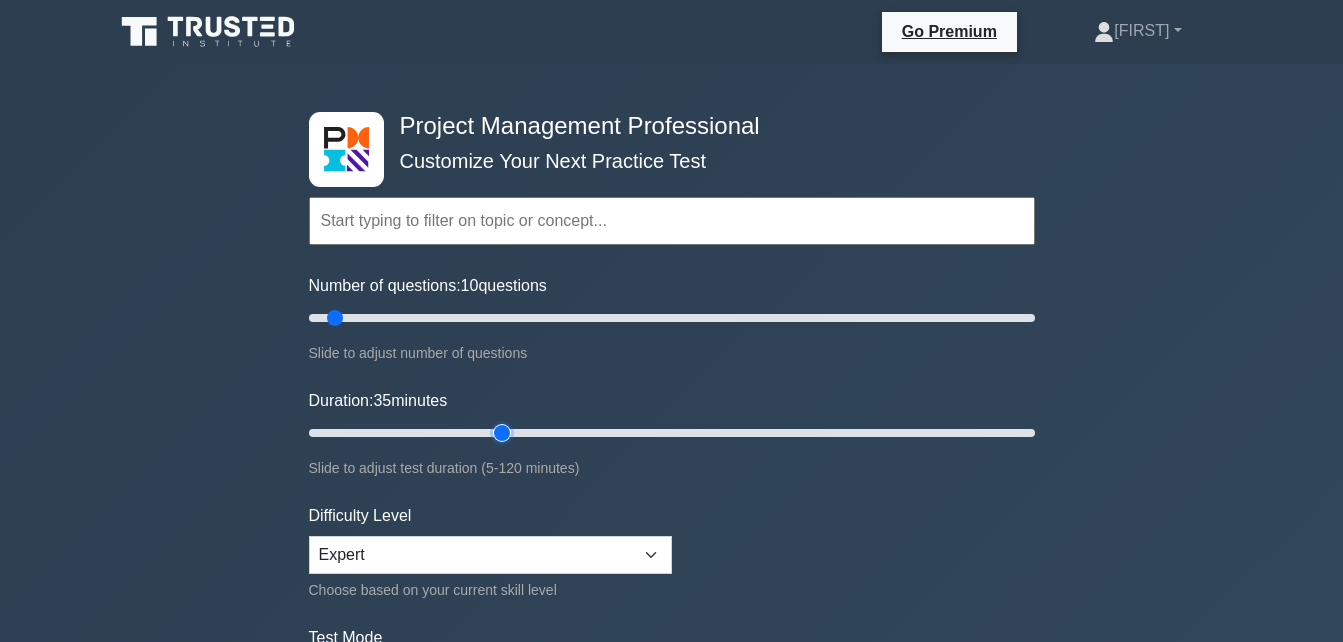 type on "35" 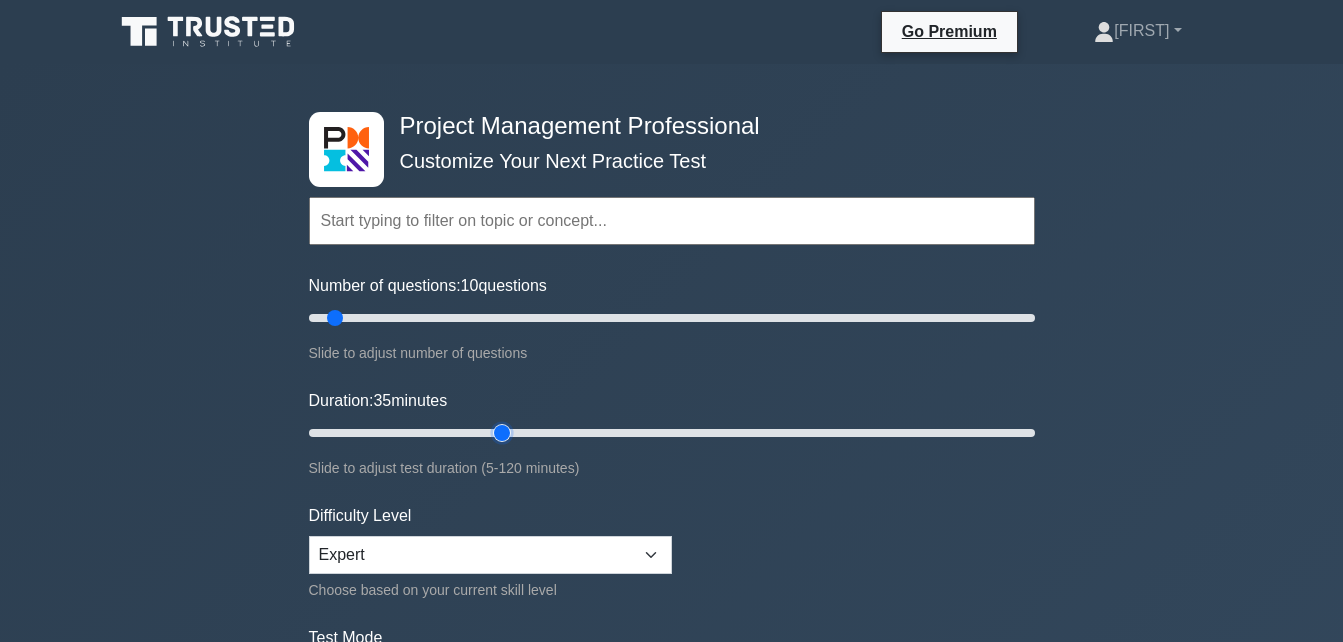 drag, startPoint x: 463, startPoint y: 431, endPoint x: 384, endPoint y: 332, distance: 126.65702 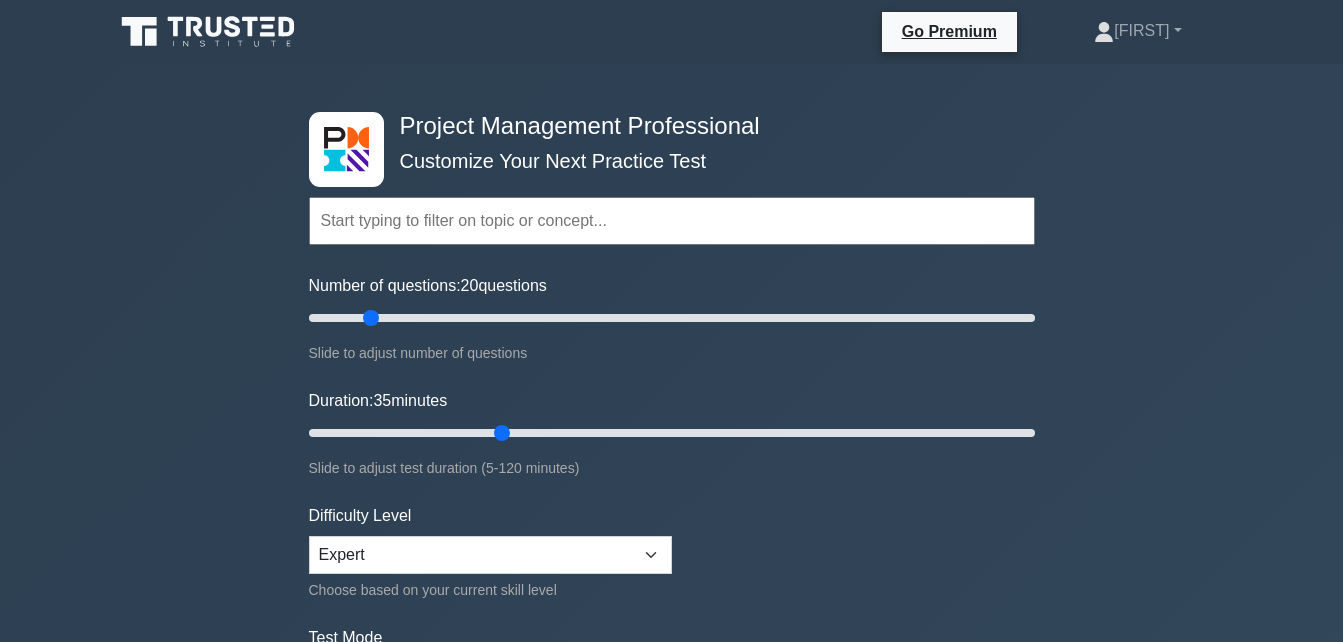 drag, startPoint x: 384, startPoint y: 332, endPoint x: 366, endPoint y: 316, distance: 24.083189 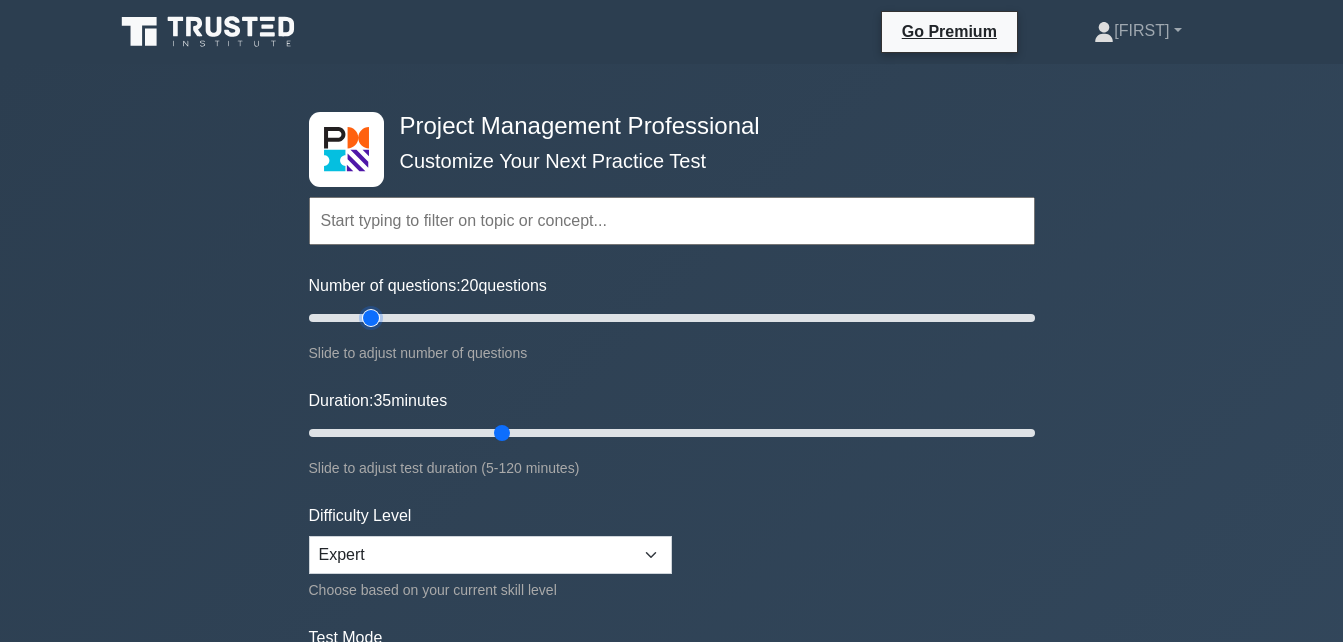 click on "Number of questions:  20  questions" at bounding box center [672, 318] 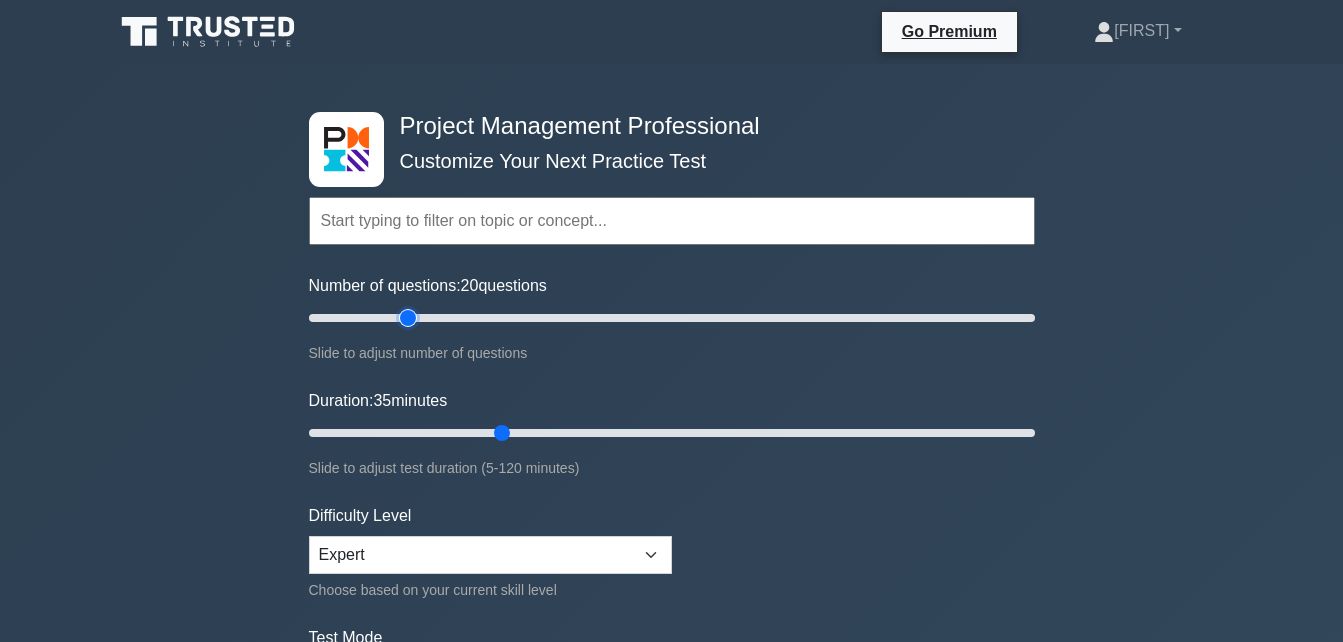 click on "Number of questions:  20  questions" at bounding box center [672, 318] 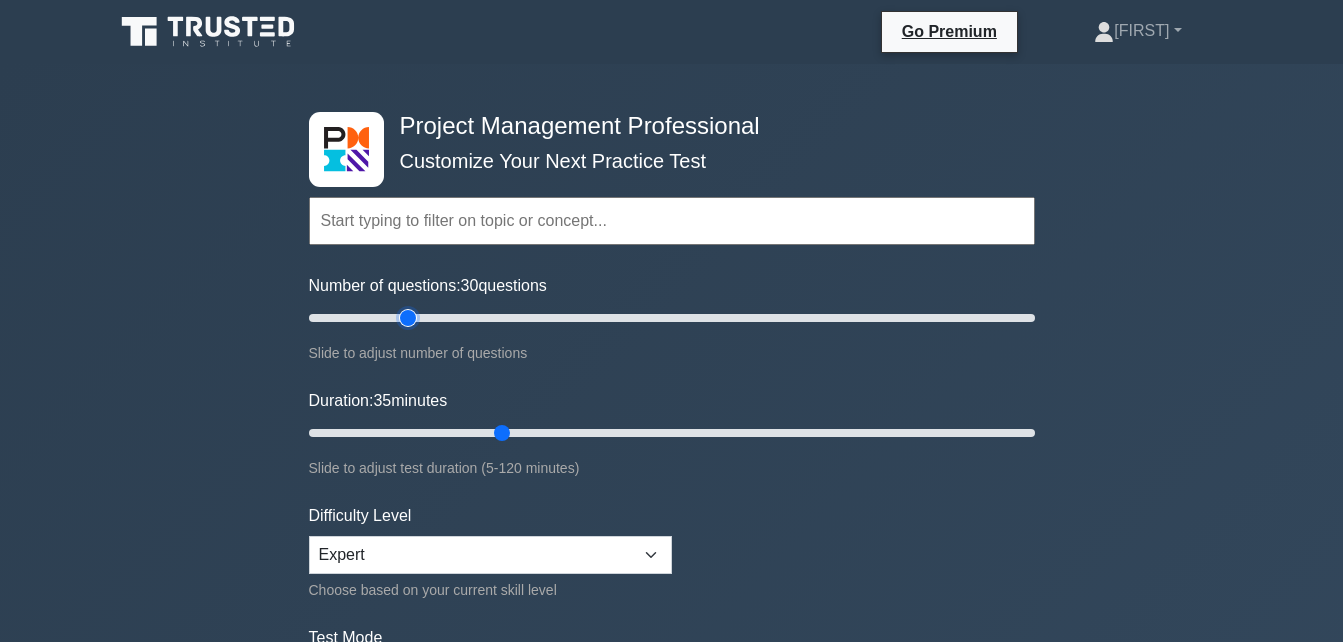 click on "Number of questions:  30  questions" at bounding box center (672, 318) 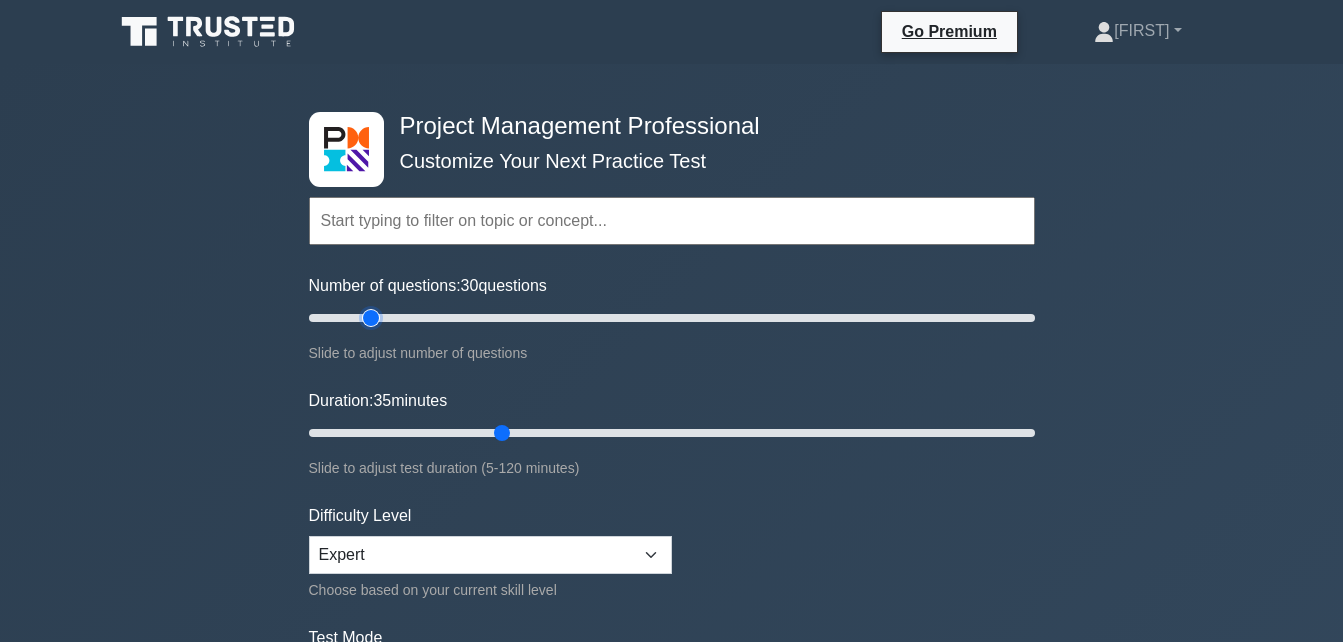 click on "Number of questions:  30  questions" at bounding box center [672, 318] 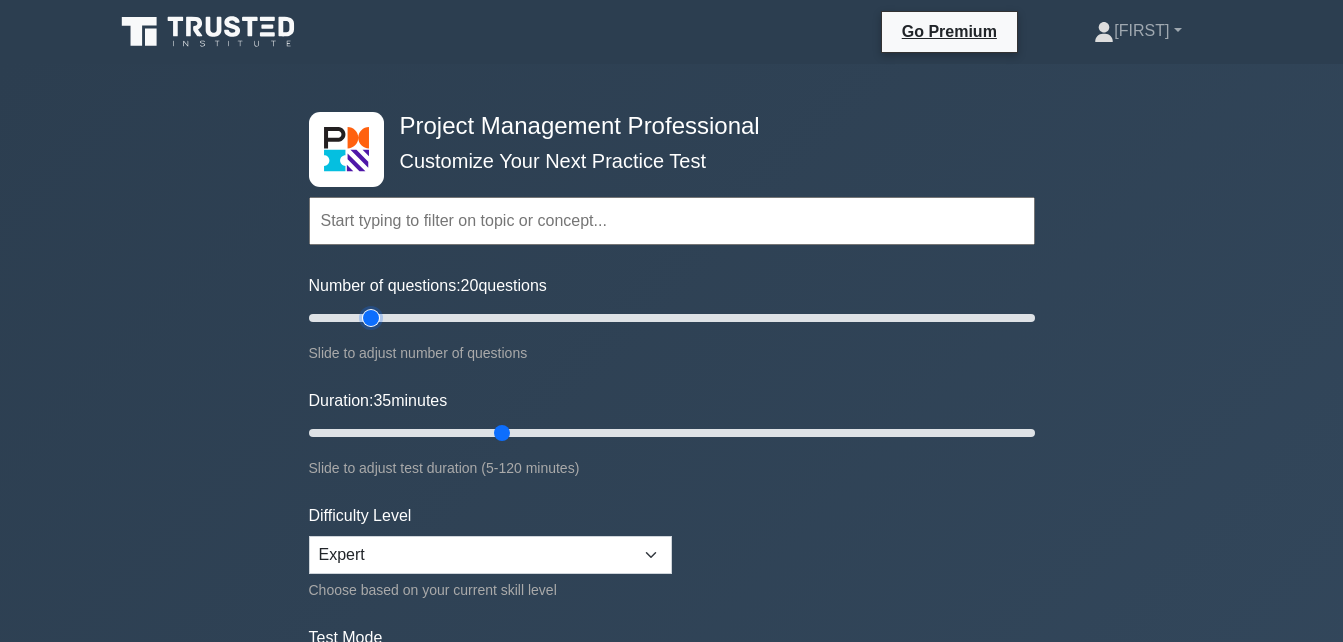 click on "Number of questions:  20  questions" at bounding box center (672, 318) 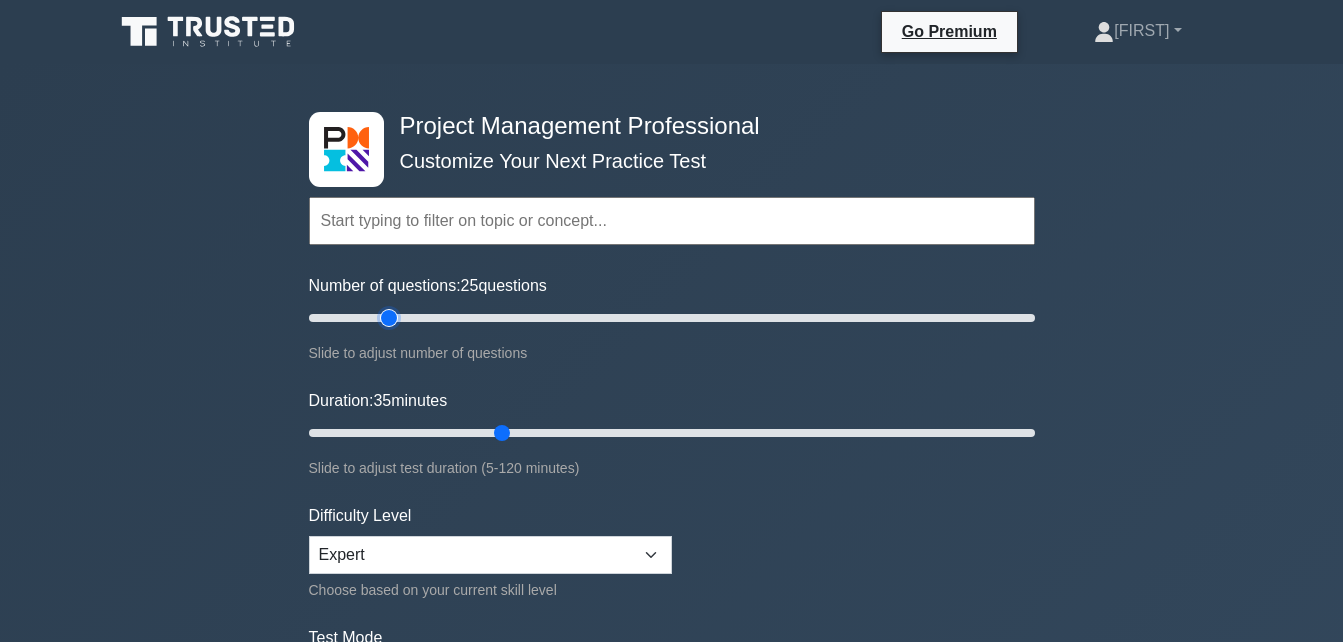 drag, startPoint x: 373, startPoint y: 315, endPoint x: 388, endPoint y: 321, distance: 16.155495 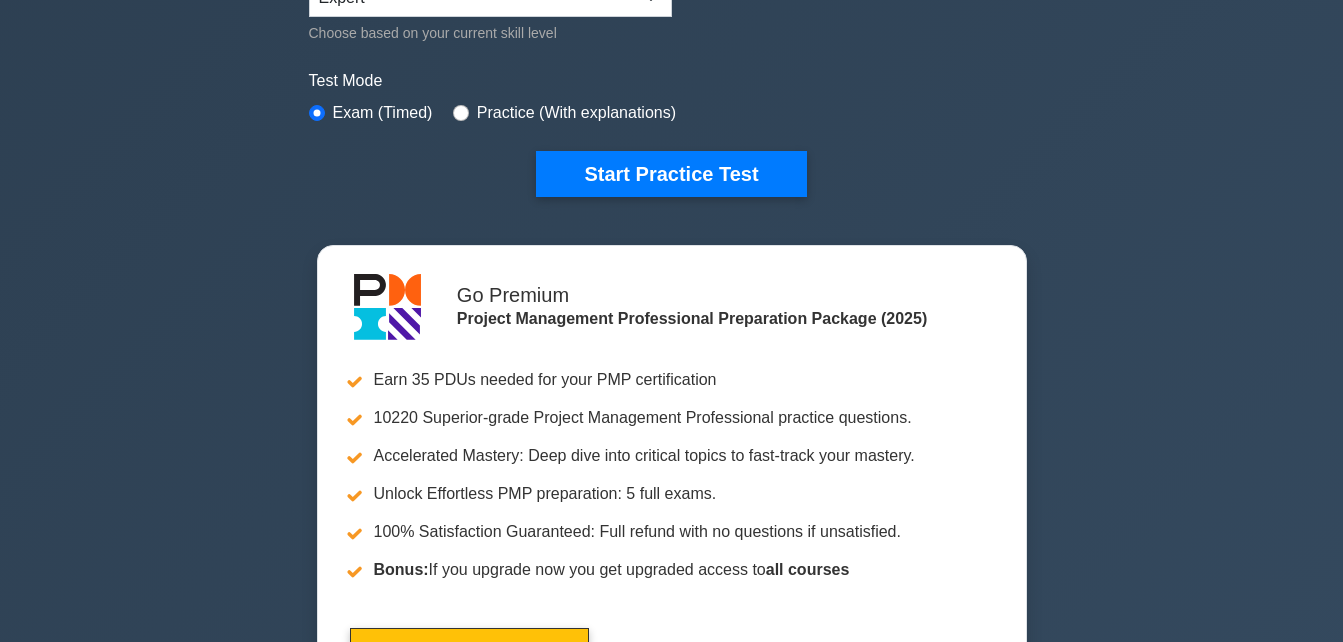 scroll, scrollTop: 571, scrollLeft: 0, axis: vertical 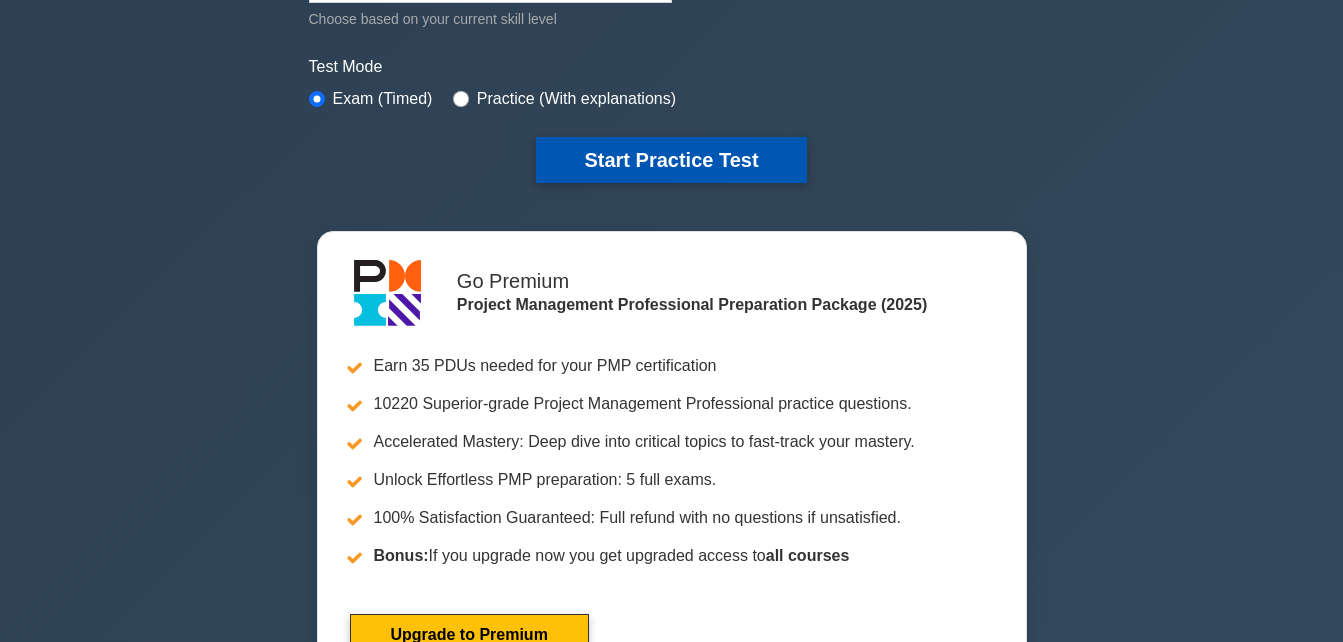 click on "Start Practice Test" at bounding box center (671, 160) 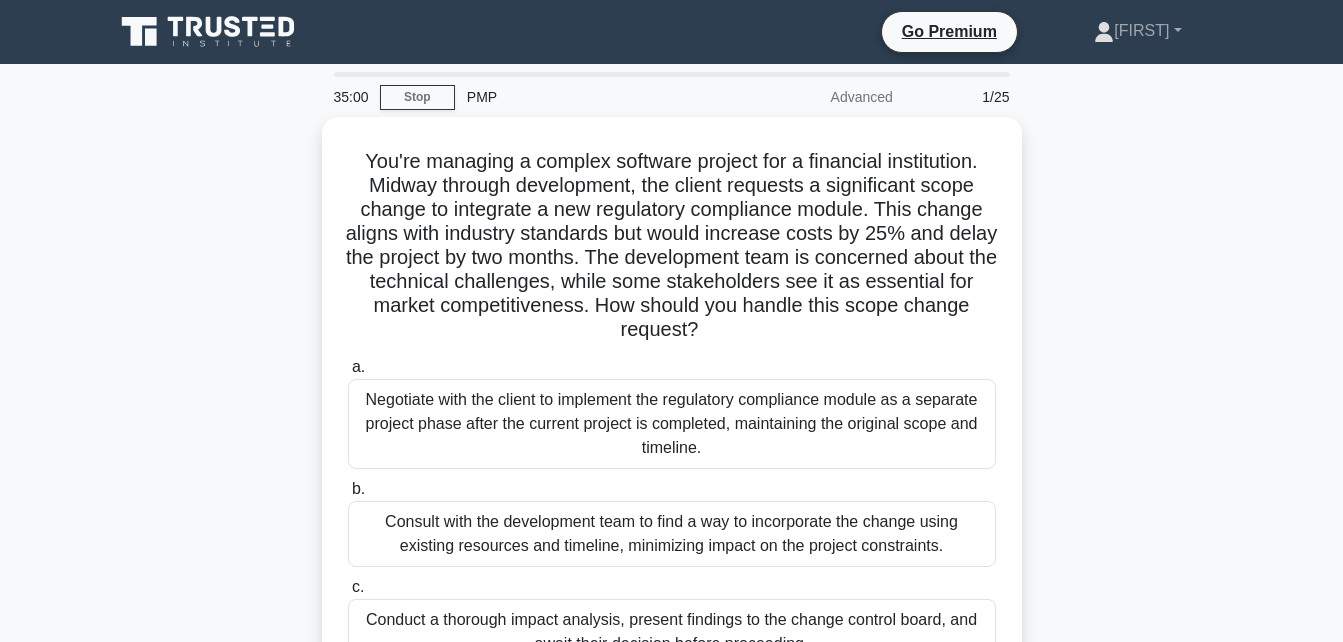scroll, scrollTop: 0, scrollLeft: 0, axis: both 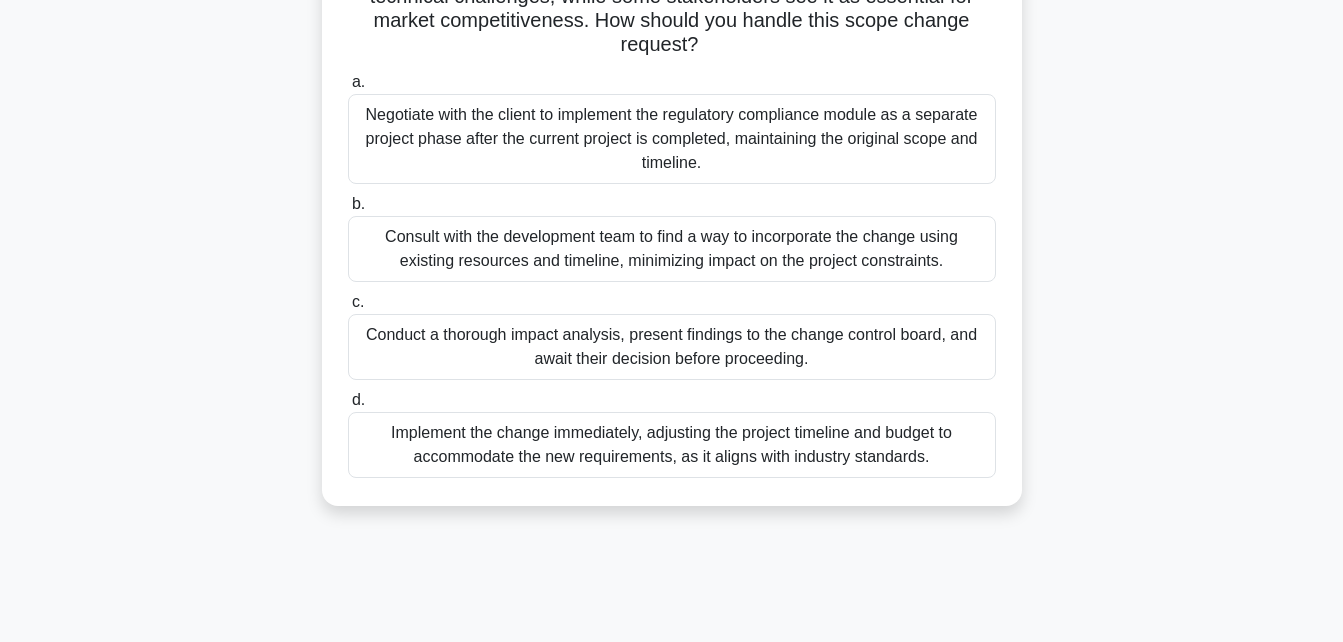 click on "Conduct a thorough impact analysis, present findings to the change control board, and await their decision before proceeding." at bounding box center [672, 347] 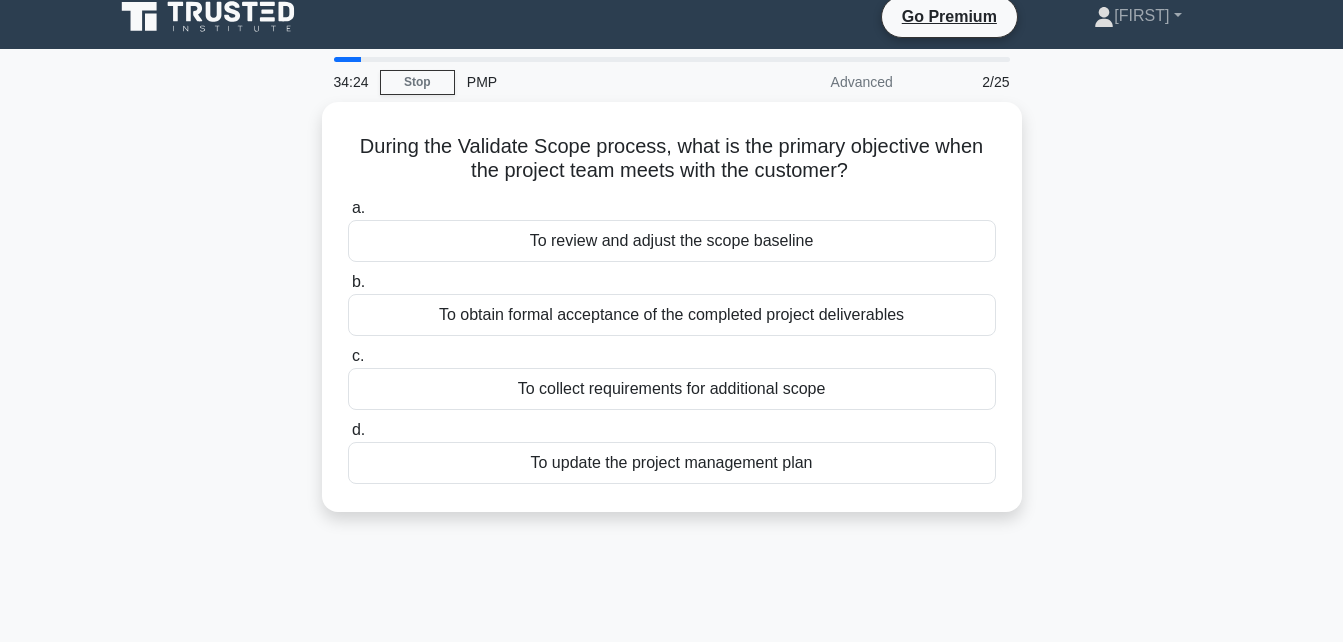 scroll, scrollTop: 0, scrollLeft: 0, axis: both 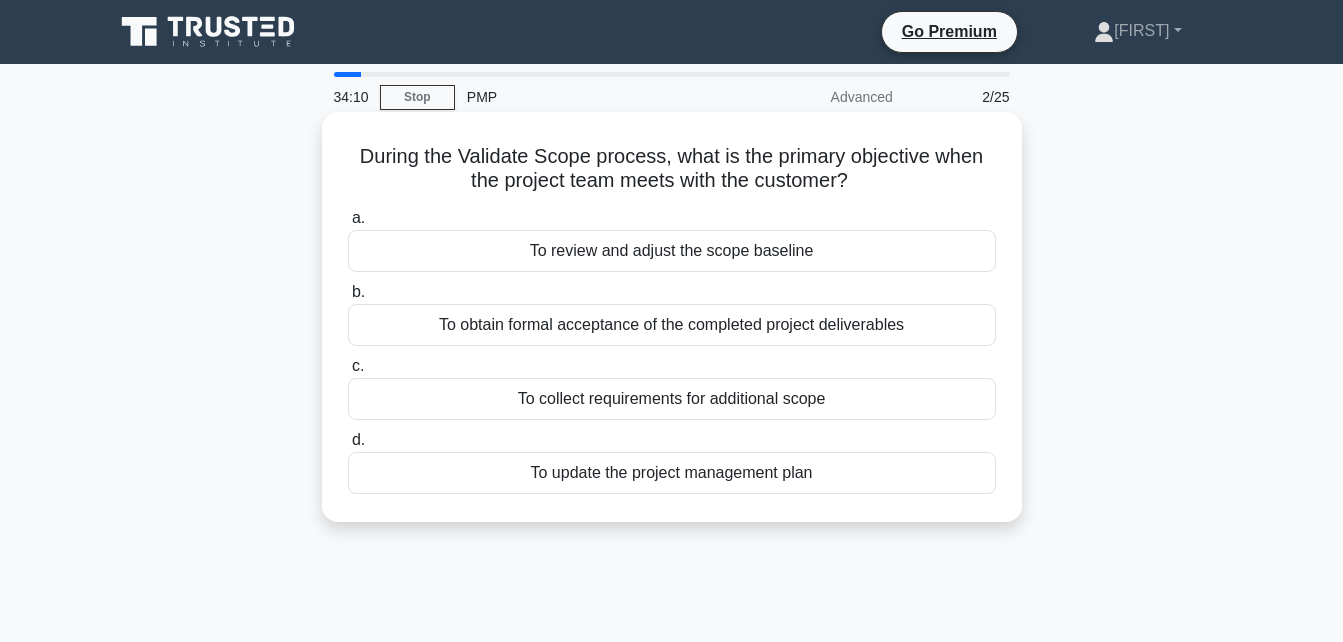 click on "To review and adjust the scope baseline" at bounding box center [672, 251] 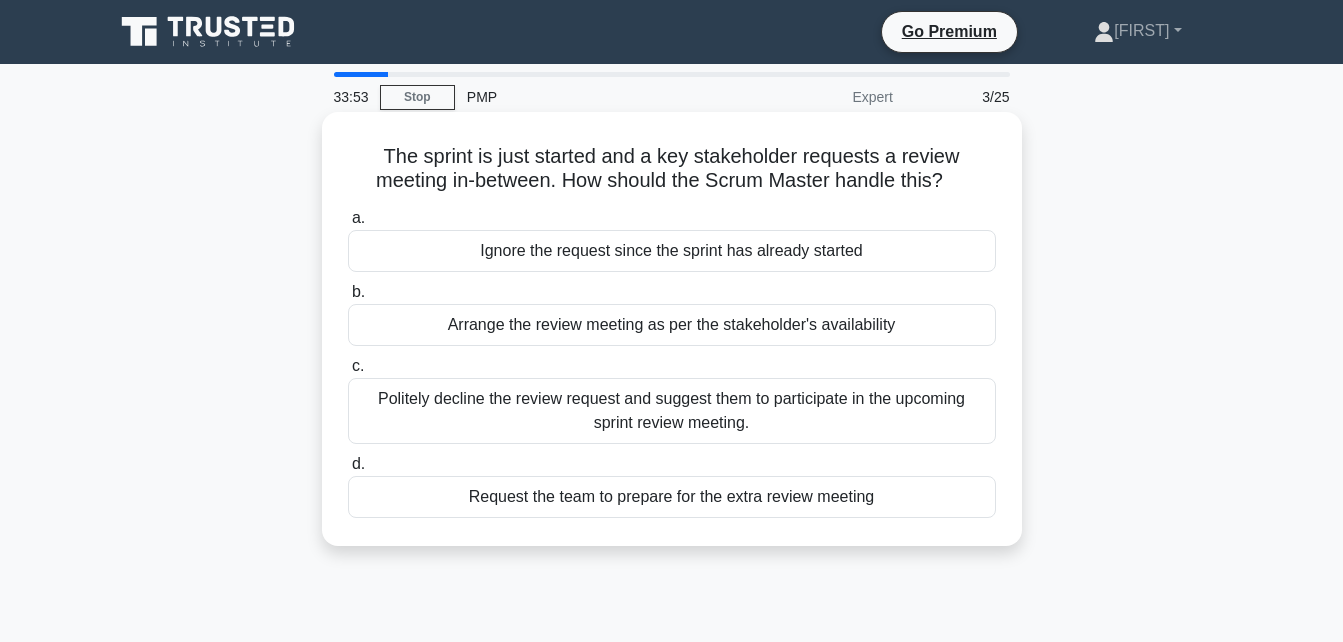 click on "Politely decline the review request and suggest them to participate in the upcoming sprint review meeting." at bounding box center (672, 411) 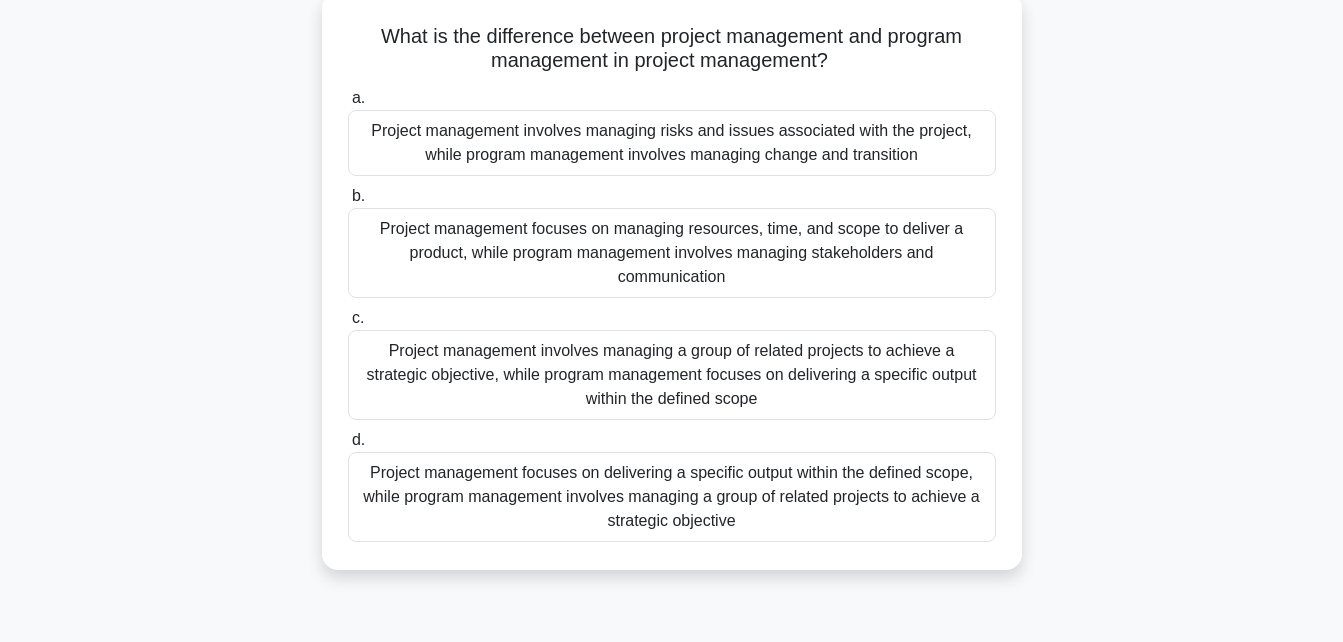 scroll, scrollTop: 127, scrollLeft: 0, axis: vertical 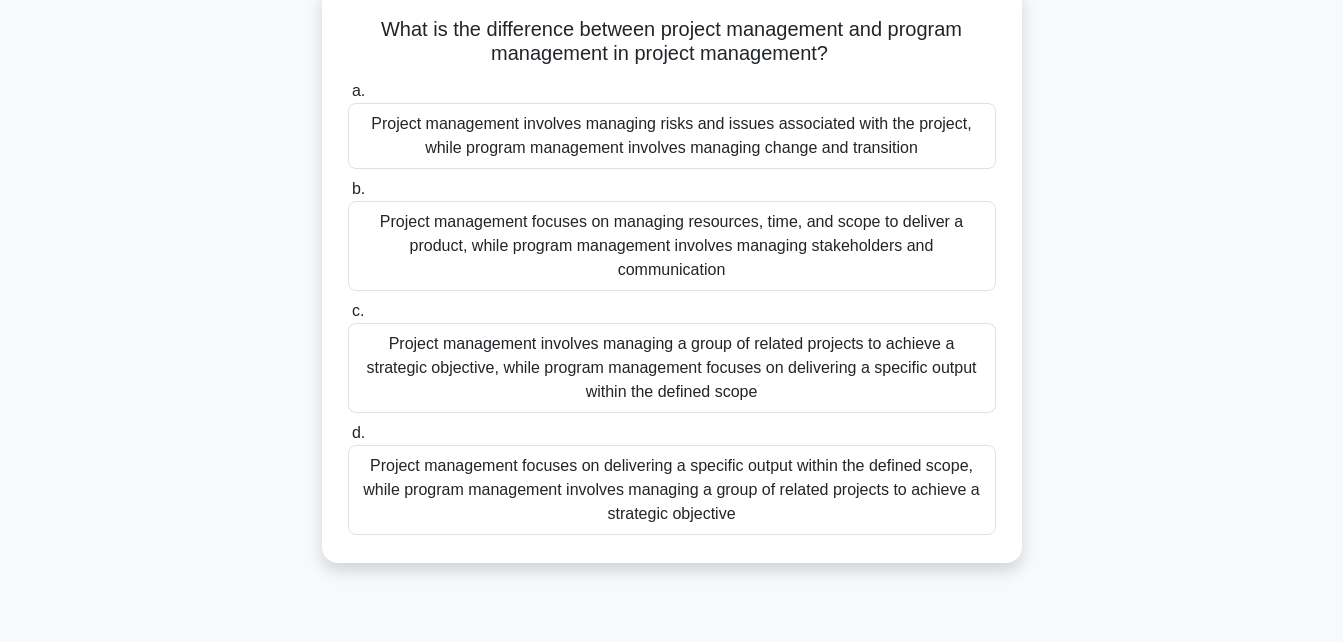 click on "Project management focuses on delivering a specific output within the defined scope, while program management involves managing a group of related projects to achieve a strategic objective" at bounding box center [672, 490] 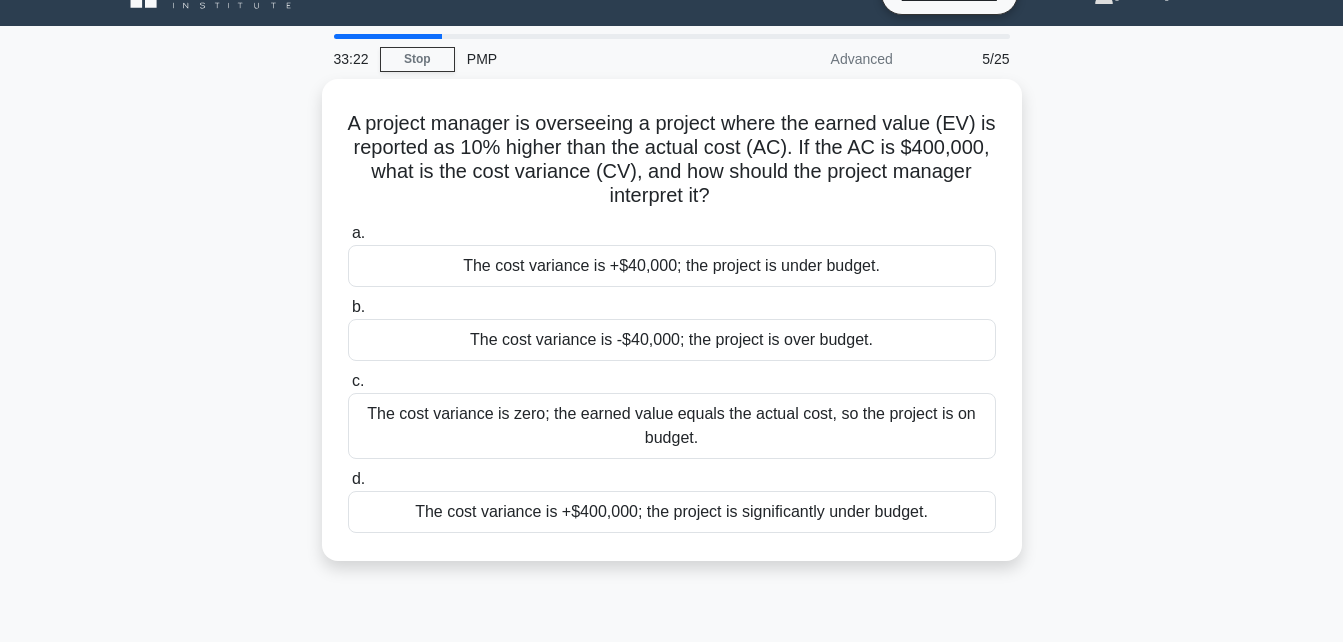 scroll, scrollTop: 0, scrollLeft: 0, axis: both 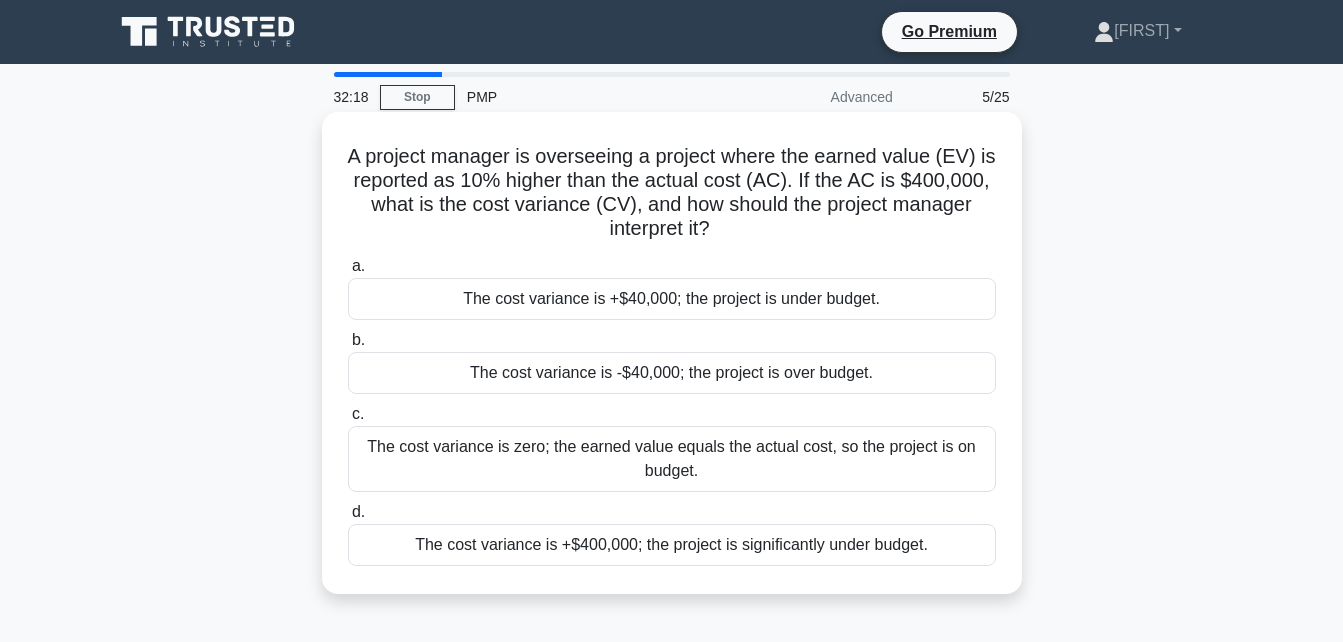 click on "The cost variance is +$40,000; the project is under budget." at bounding box center [672, 299] 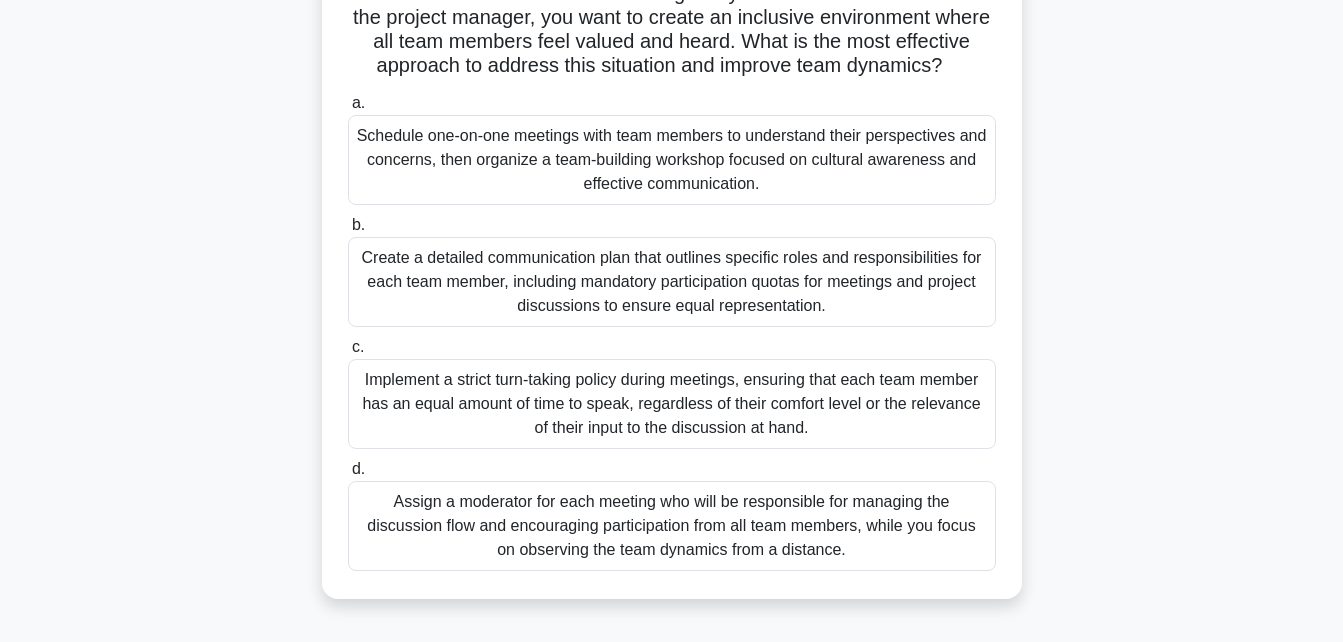 scroll, scrollTop: 280, scrollLeft: 0, axis: vertical 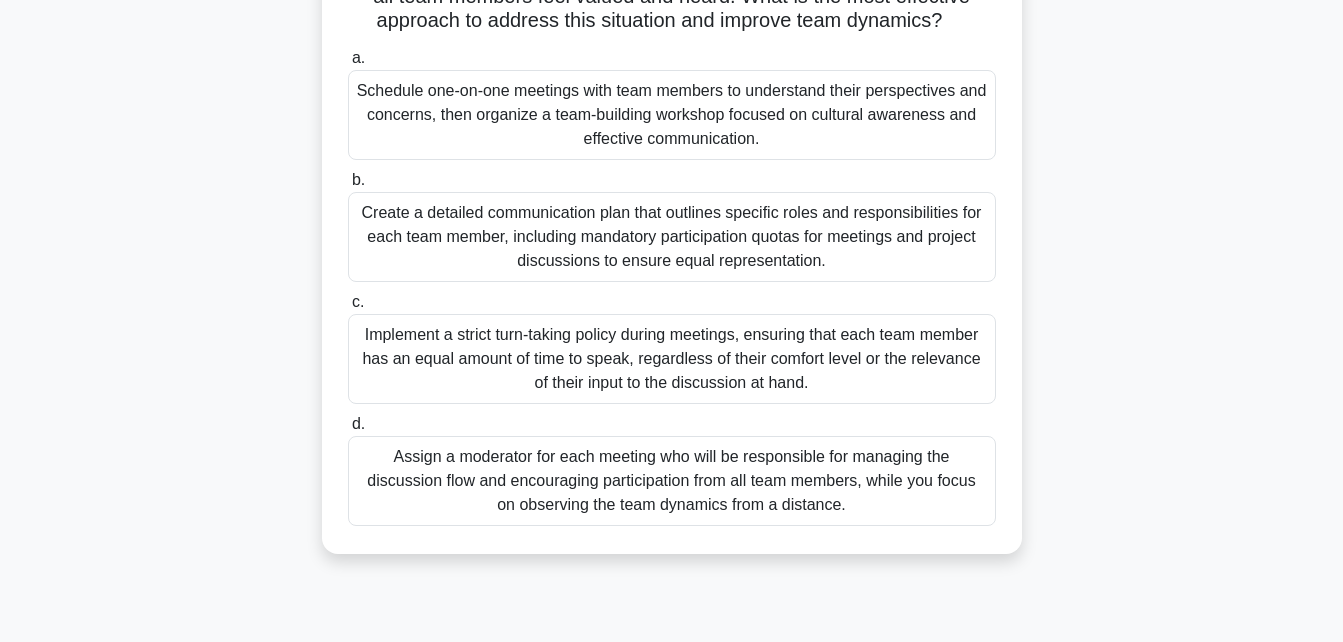 click on "Schedule one-on-one meetings with team members to understand their perspectives and concerns, then organize a team-building workshop focused on cultural awareness and effective communication." at bounding box center [672, 115] 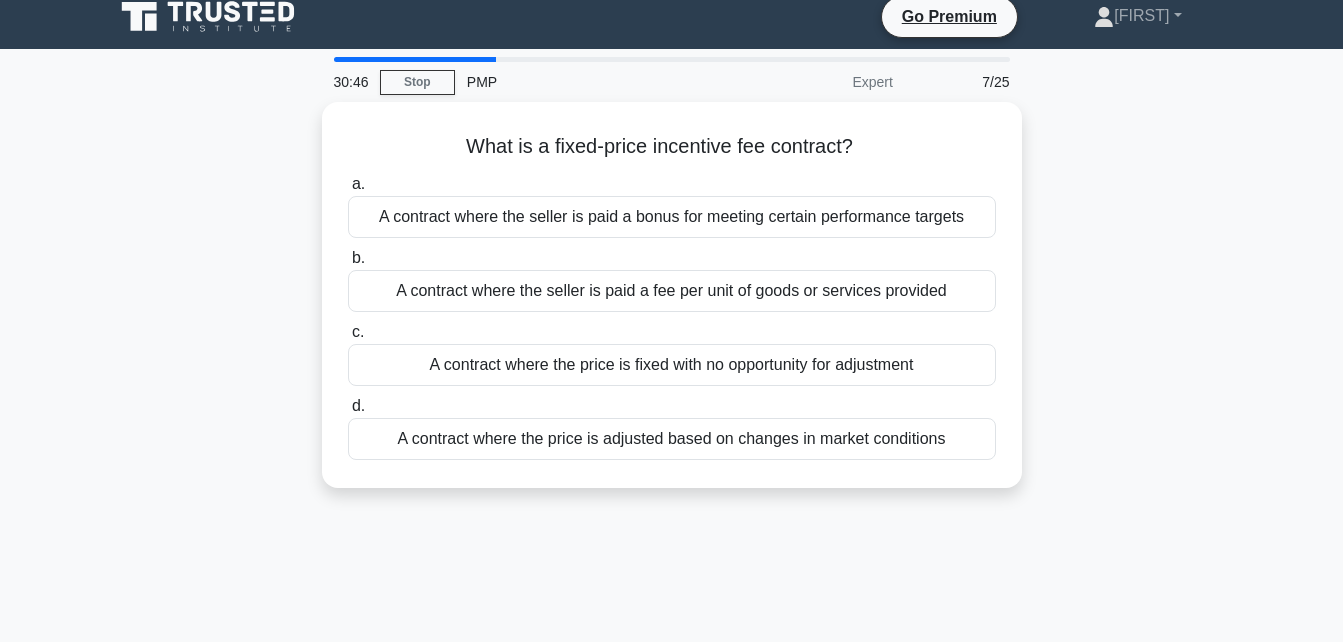 scroll, scrollTop: 0, scrollLeft: 0, axis: both 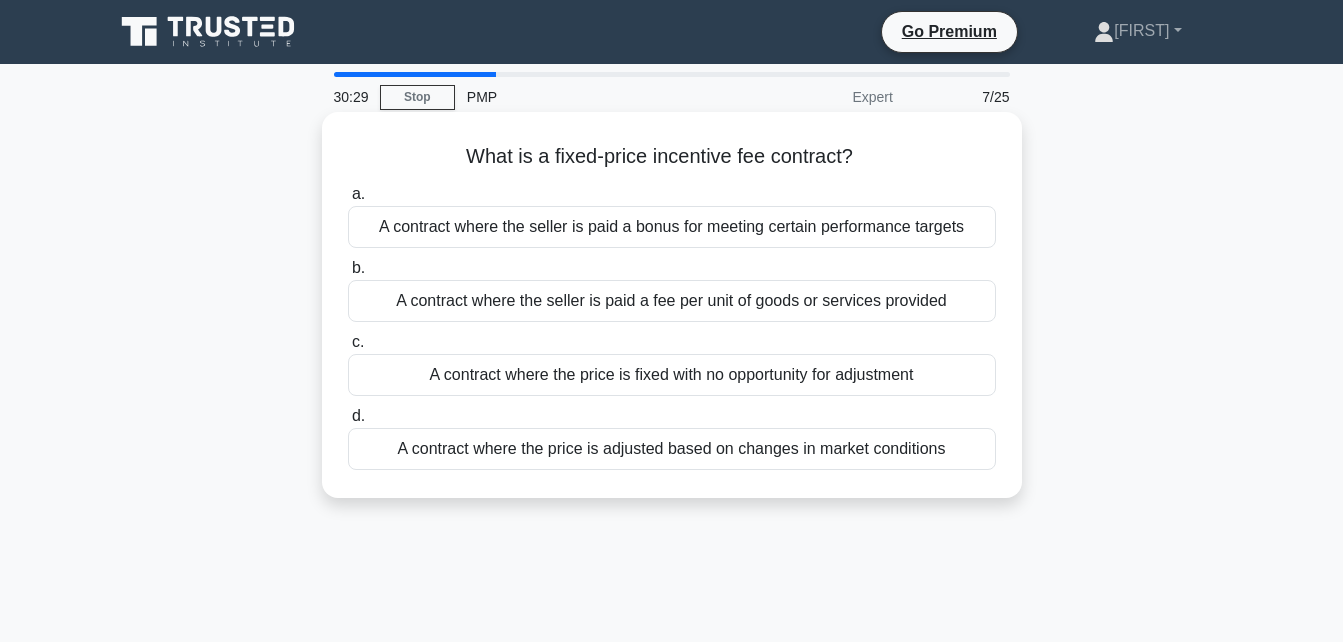 click on "A contract where the price is fixed with no opportunity for adjustment" at bounding box center (672, 375) 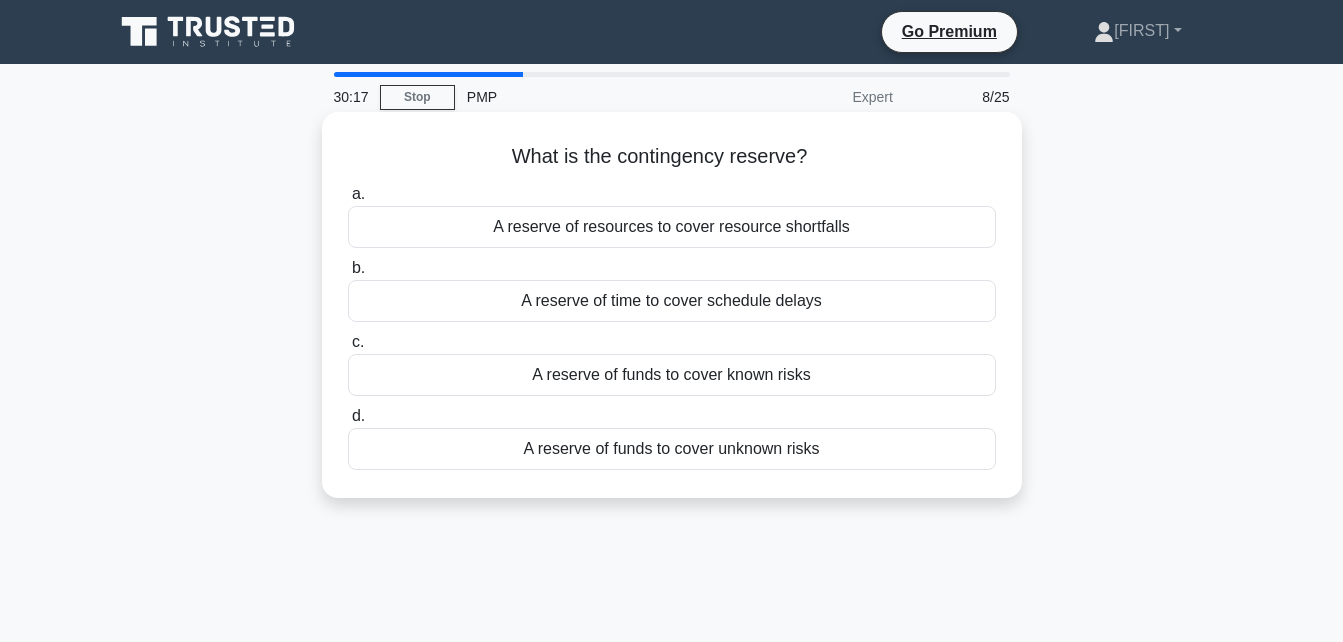 click on "A reserve of funds to cover unknown risks" at bounding box center [672, 449] 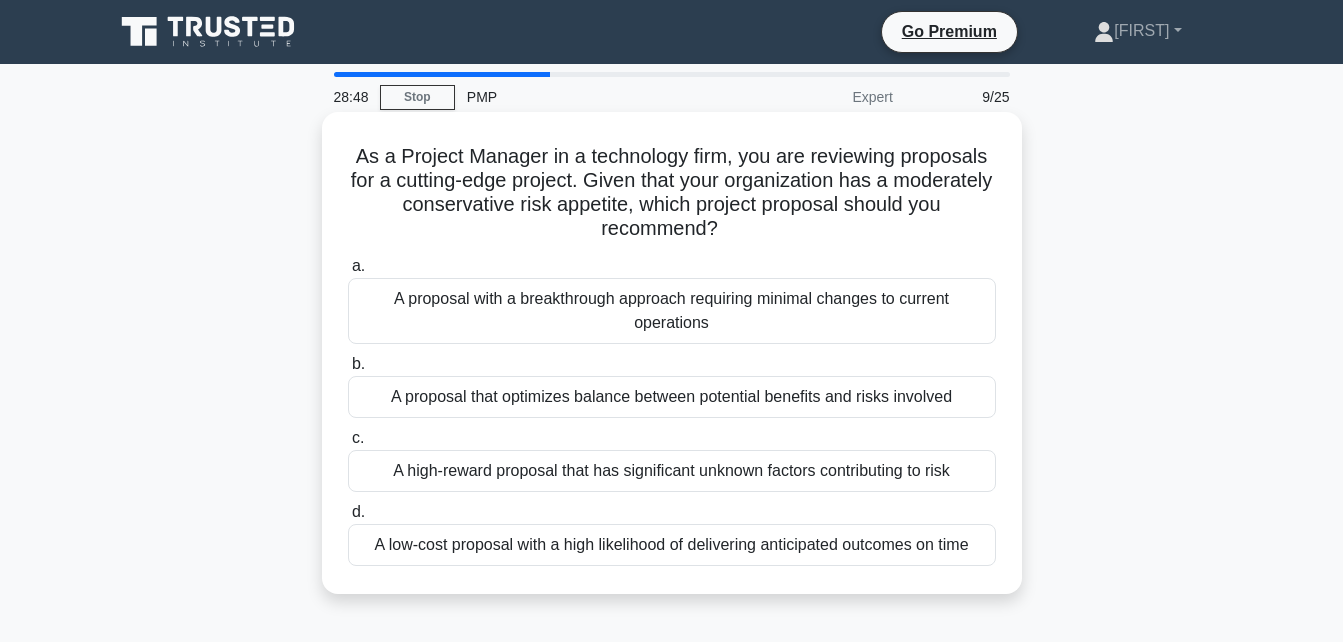 click on "A proposal with a breakthrough approach requiring minimal changes to current operations" at bounding box center (672, 311) 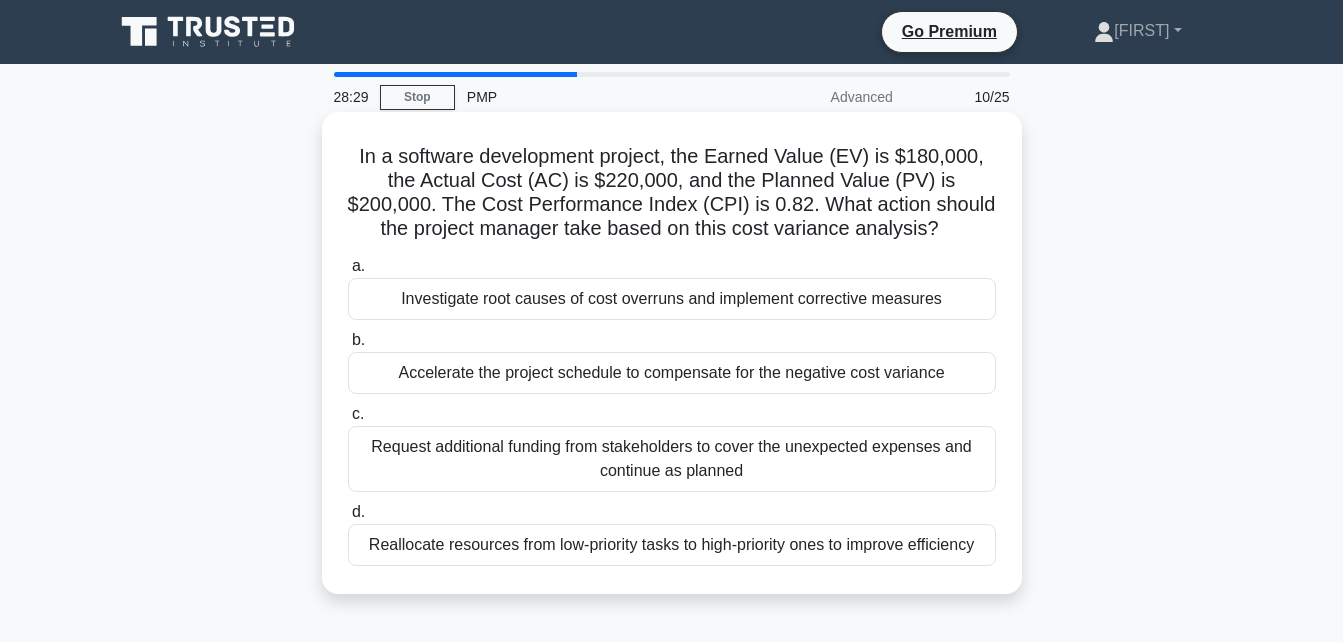 click on "Accelerate the project schedule to compensate for the negative cost variance" at bounding box center [672, 373] 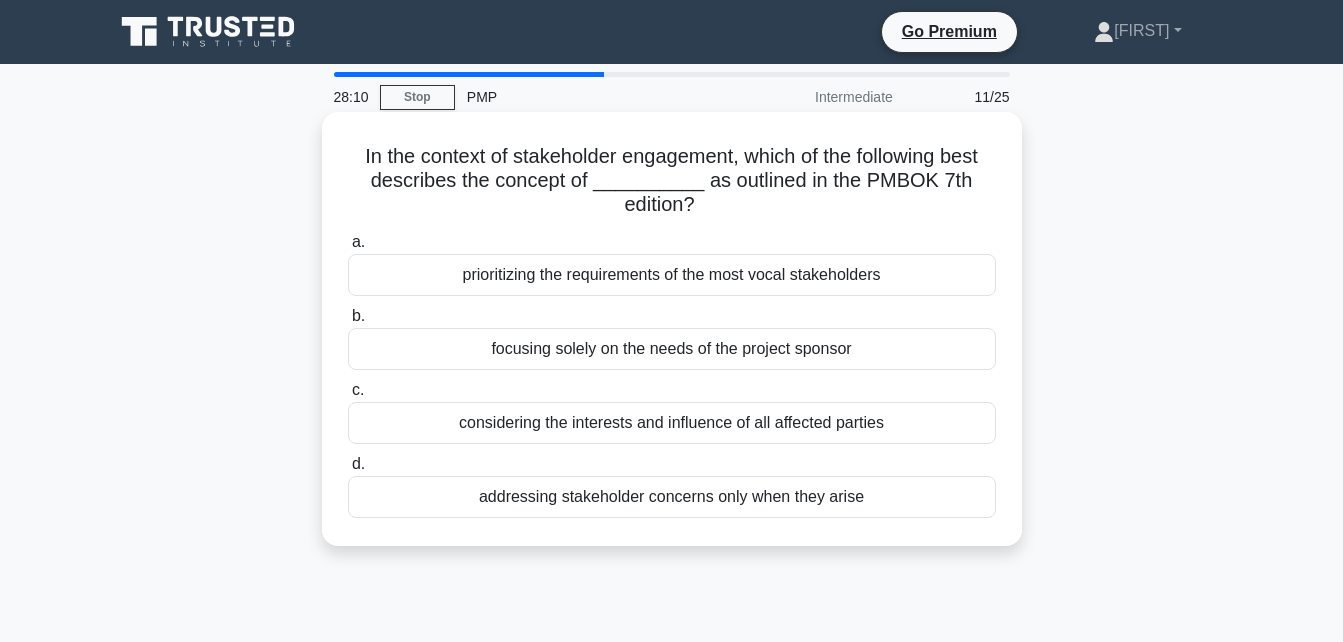 click on "considering the interests and influence of all affected parties" at bounding box center [672, 423] 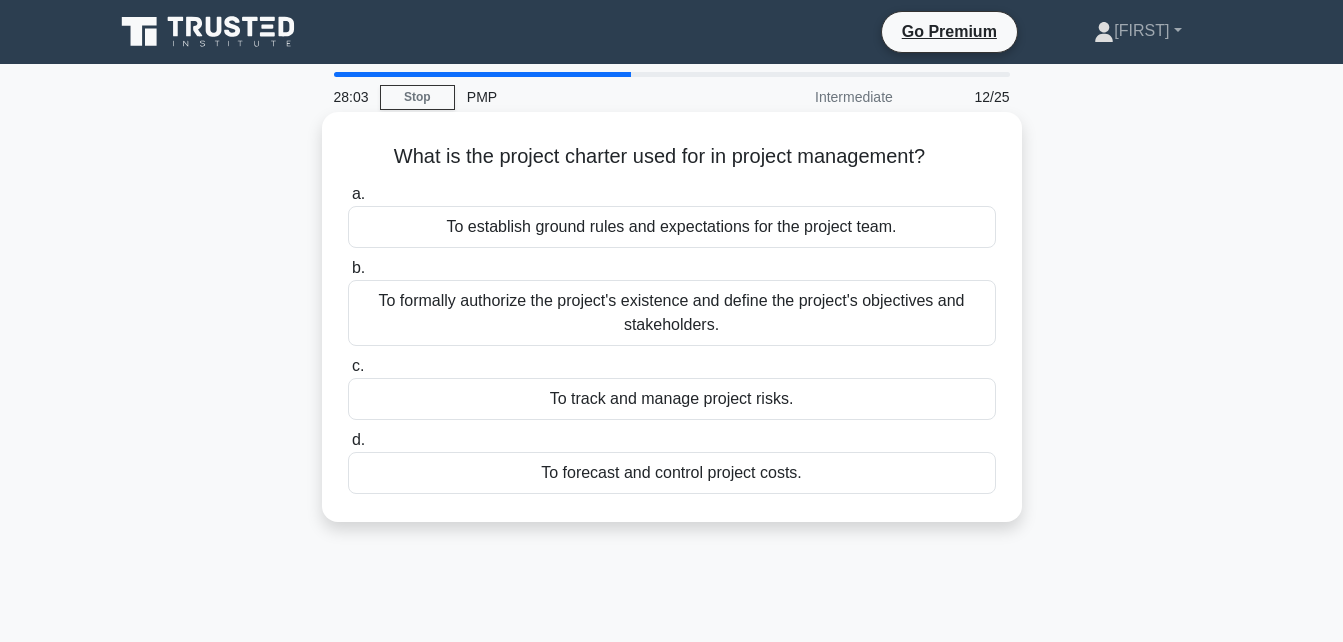 click on "To formally authorize the project's existence and define the project's objectives and stakeholders." at bounding box center [672, 313] 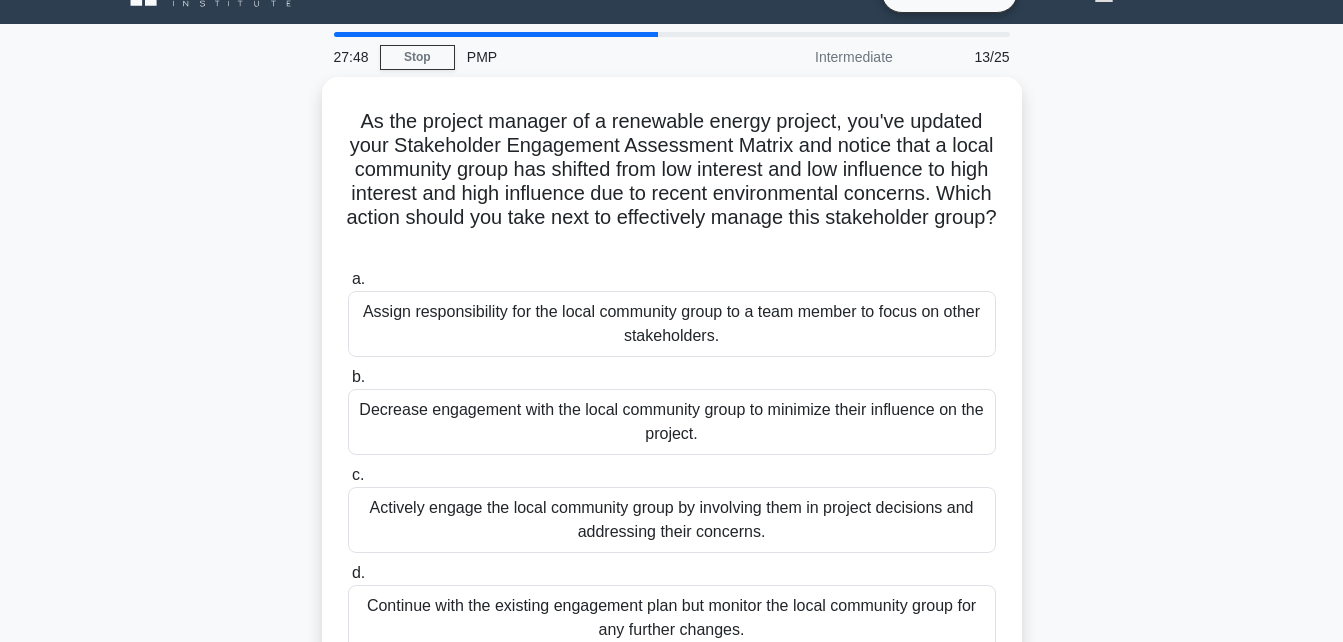 scroll, scrollTop: 80, scrollLeft: 0, axis: vertical 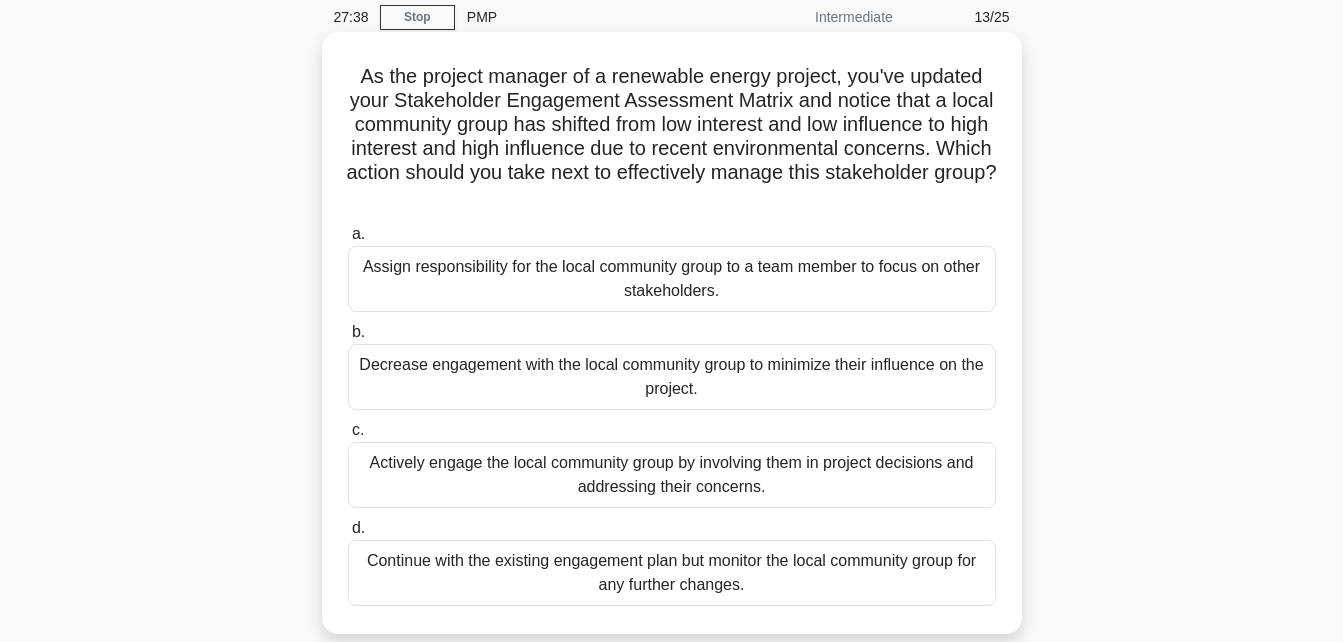 click on "Actively engage the local community group by involving them in project decisions and addressing their concerns." at bounding box center (672, 475) 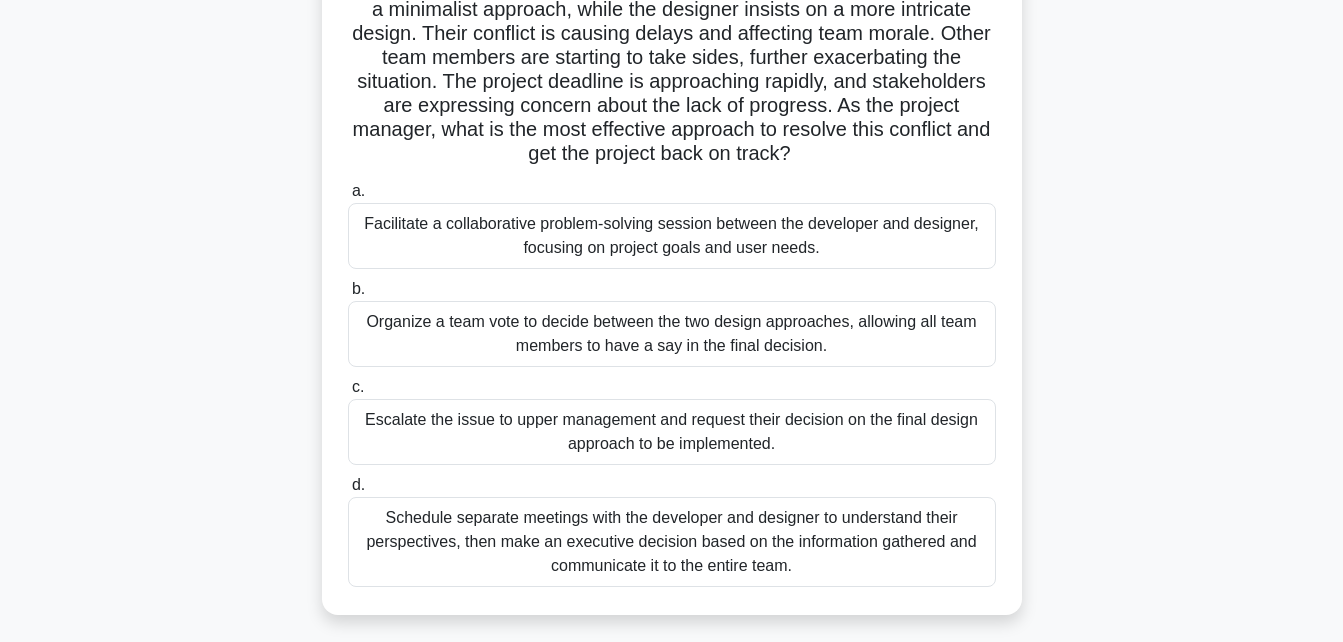scroll, scrollTop: 240, scrollLeft: 0, axis: vertical 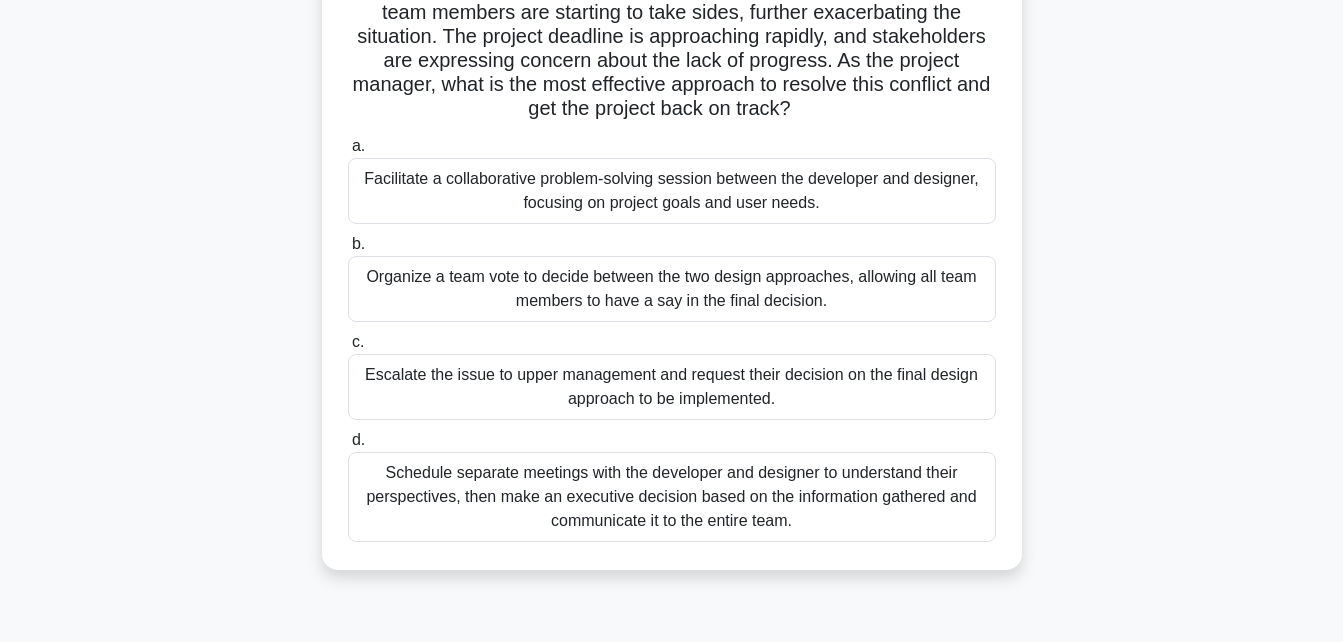 click on "Facilitate a collaborative problem-solving session between the developer and designer, focusing on project goals and user needs." at bounding box center (672, 191) 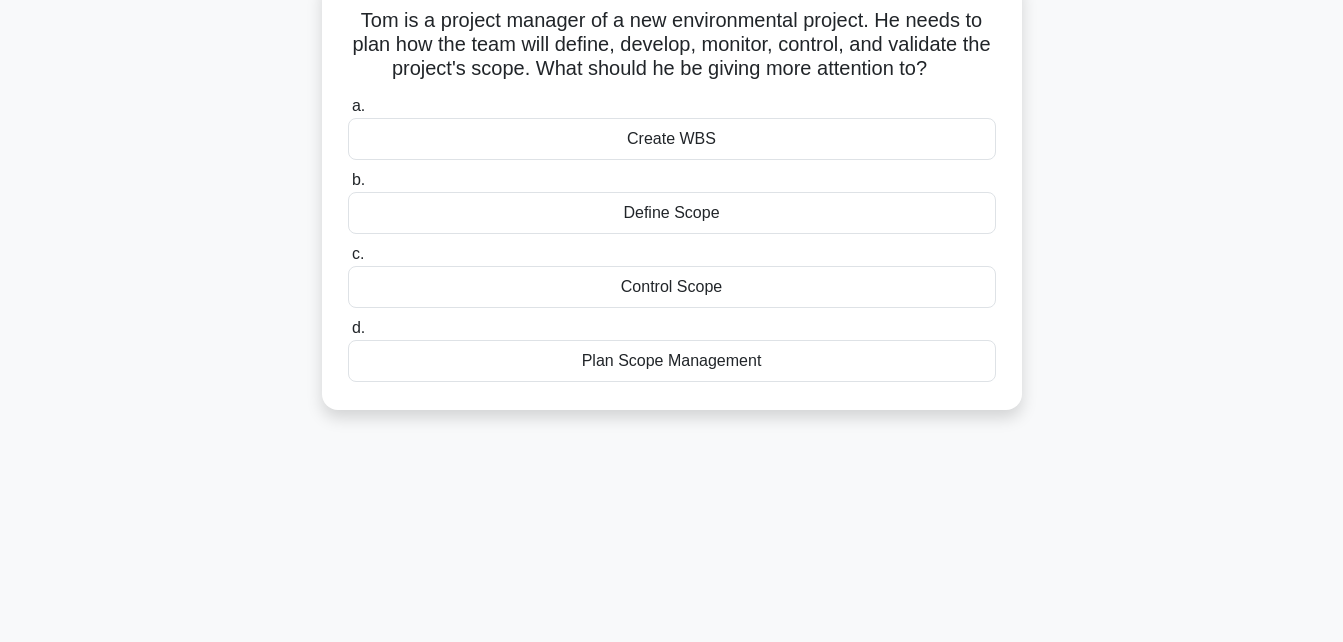scroll, scrollTop: 0, scrollLeft: 0, axis: both 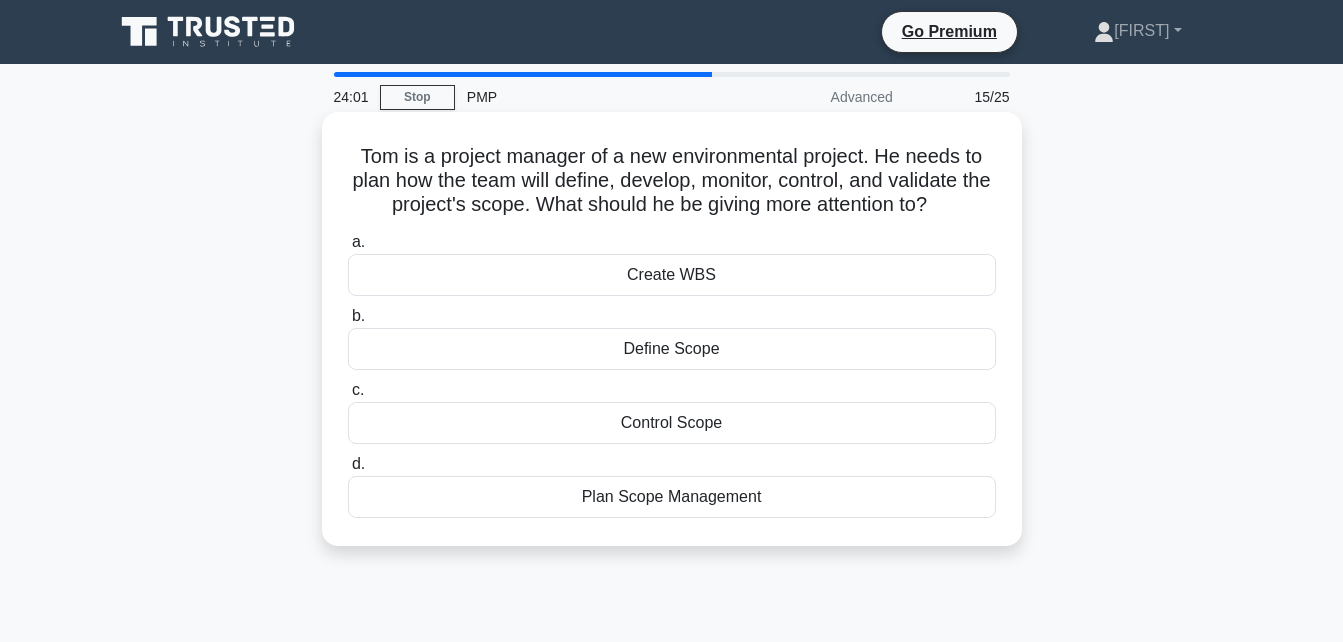 click on "Plan Scope Management" at bounding box center (672, 497) 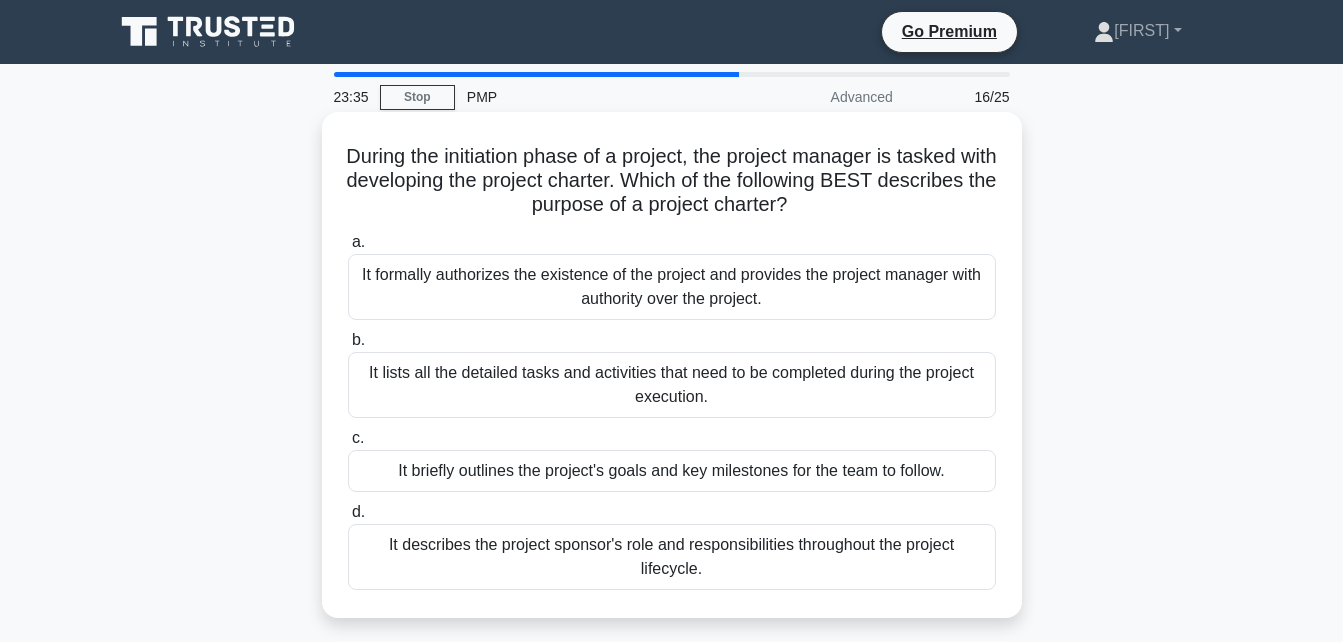 click on "It formally authorizes the existence of the project and provides the project manager with authority over the project." at bounding box center (672, 287) 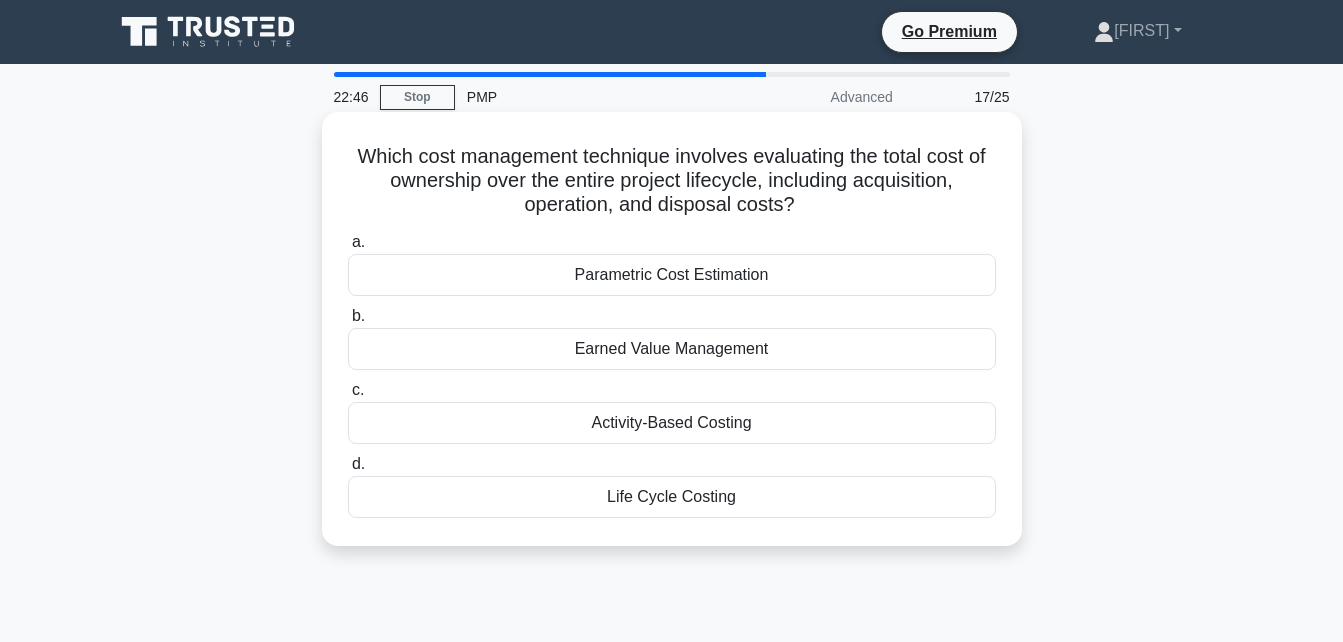 click on "Earned Value Management" at bounding box center [672, 349] 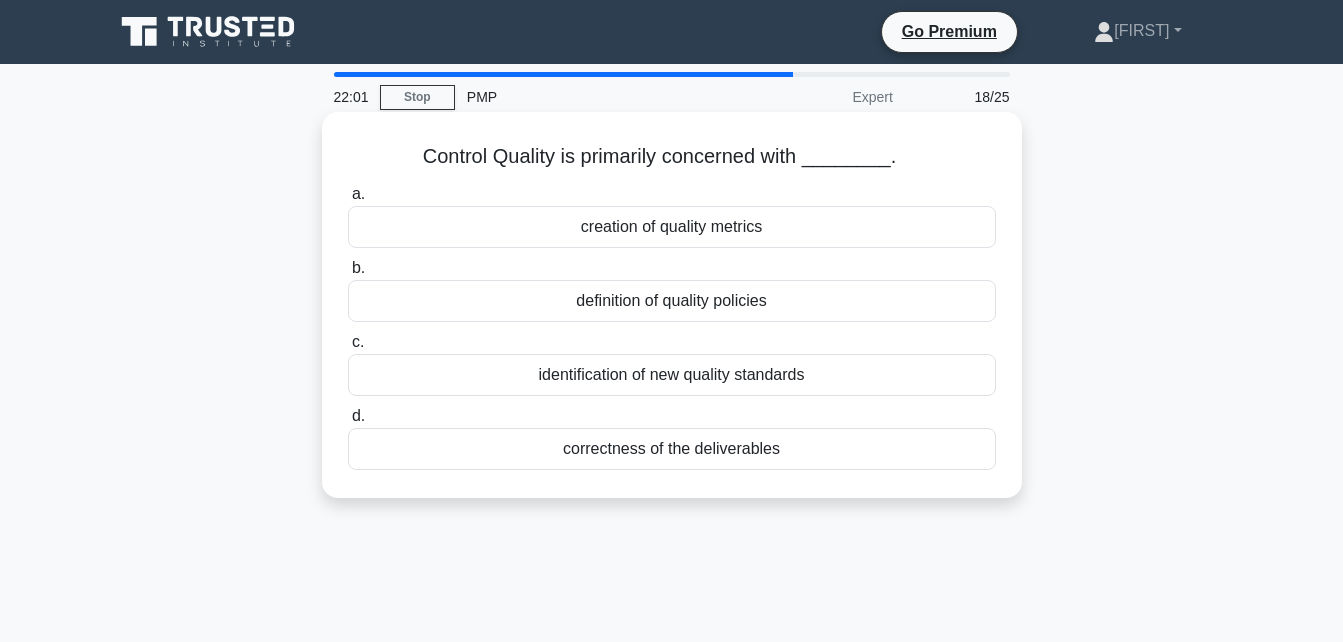 click on "creation of quality metrics" at bounding box center [672, 227] 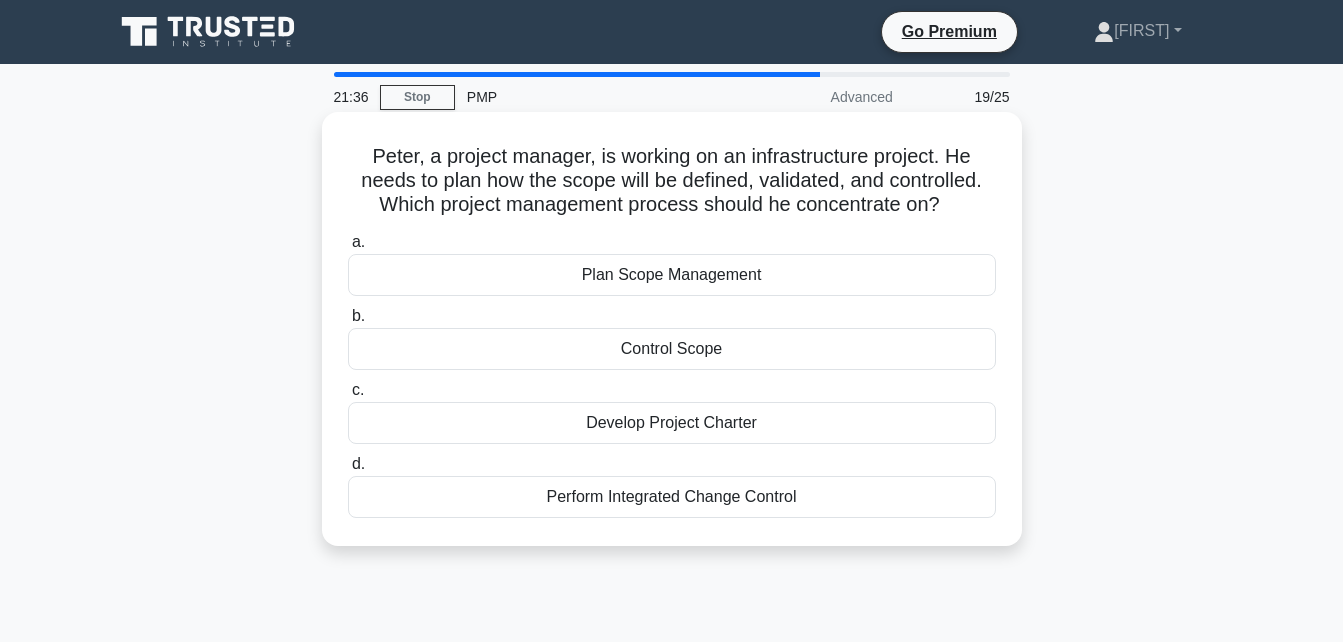 click on "Plan Scope Management" at bounding box center [672, 275] 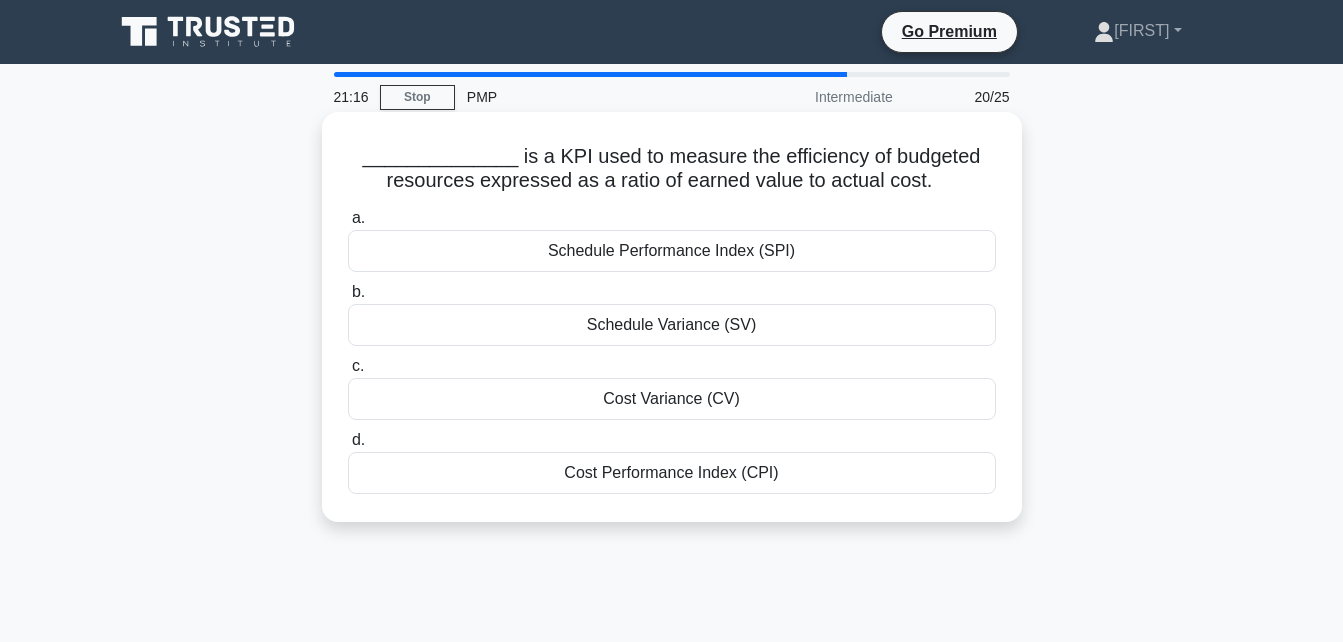 click on "Cost Performance Index (CPI)" at bounding box center [672, 473] 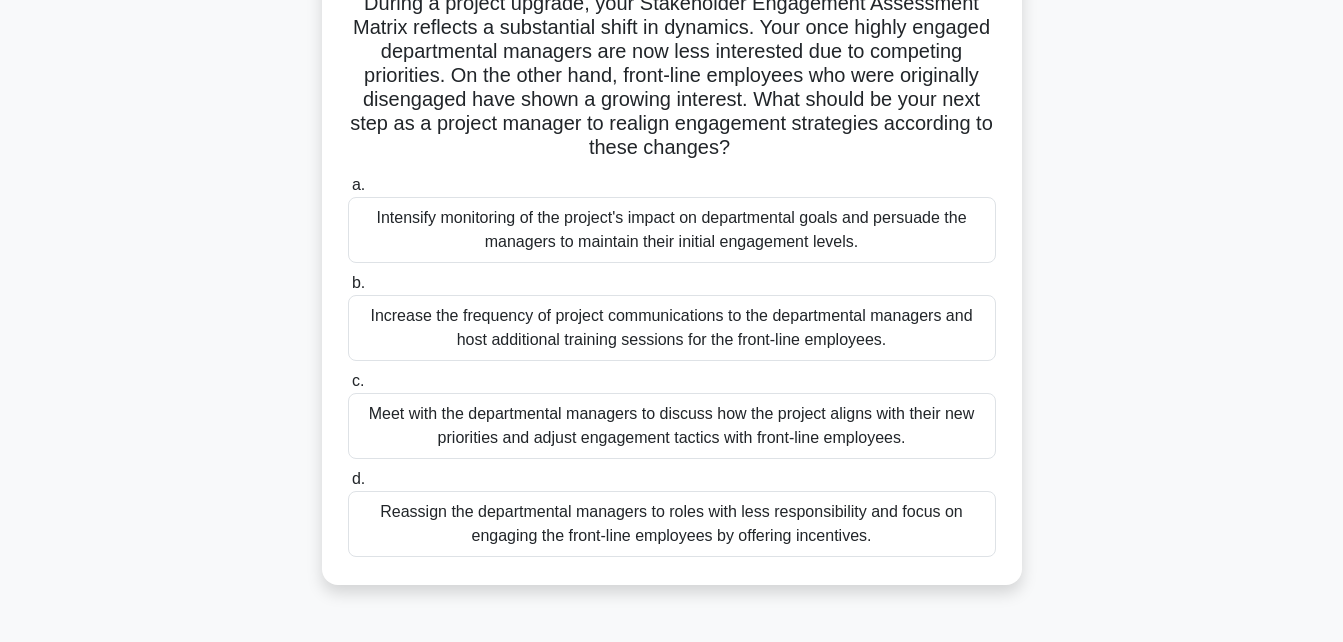 scroll, scrollTop: 160, scrollLeft: 0, axis: vertical 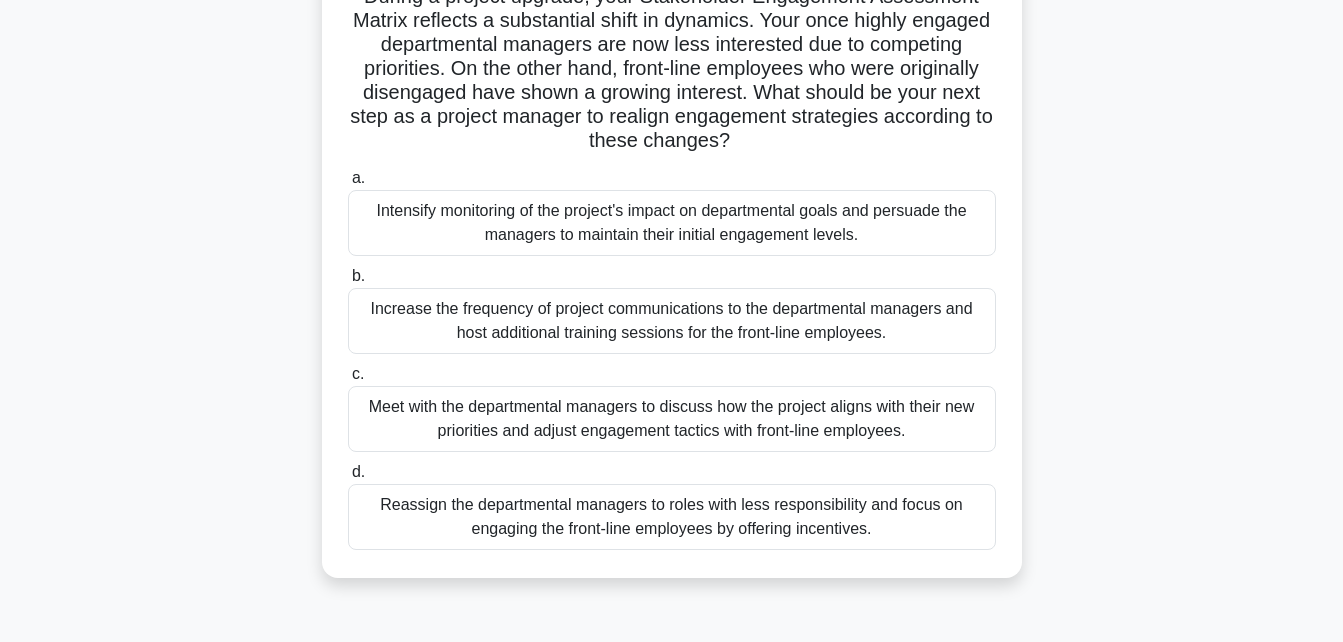 click on "Meet with the departmental managers to discuss how the project aligns with their new priorities and adjust engagement tactics with front-line employees." at bounding box center (672, 419) 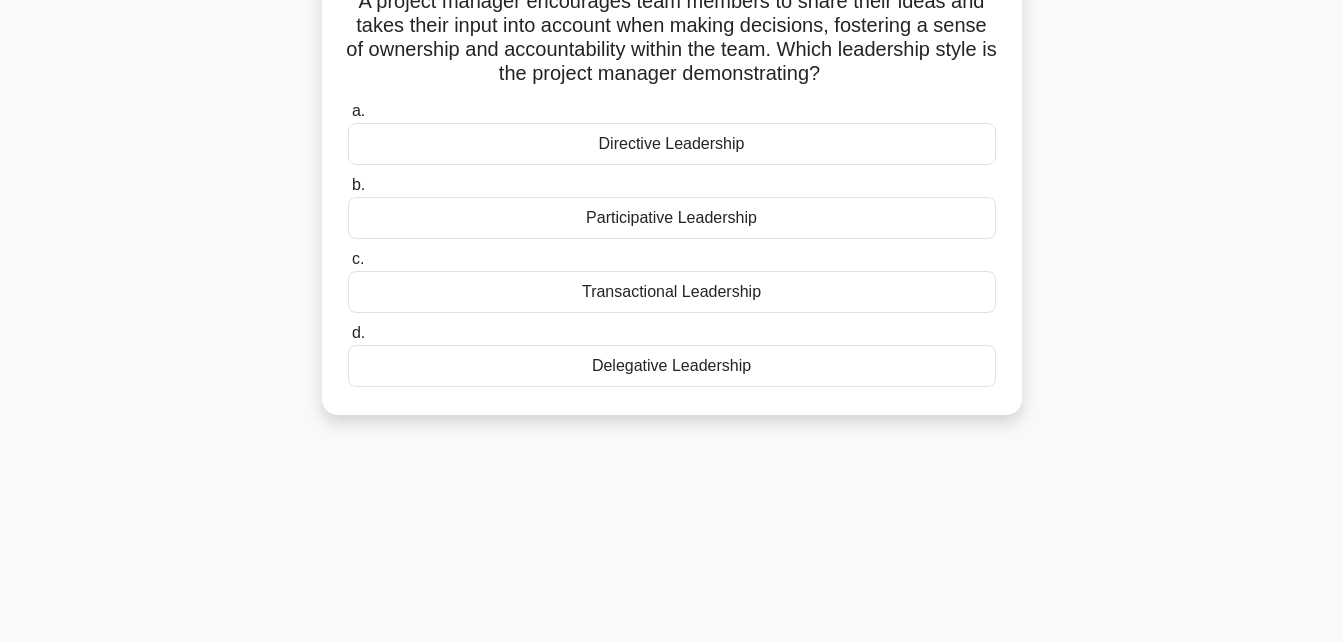 scroll, scrollTop: 0, scrollLeft: 0, axis: both 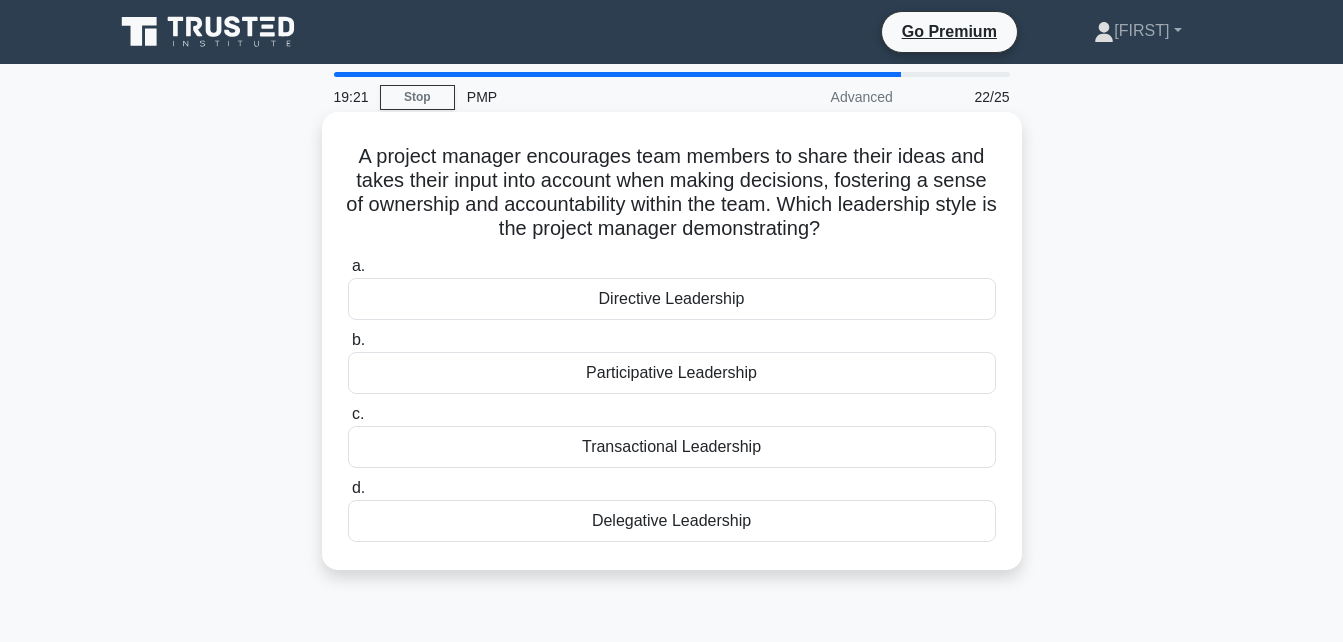 click on "Participative Leadership" at bounding box center [672, 373] 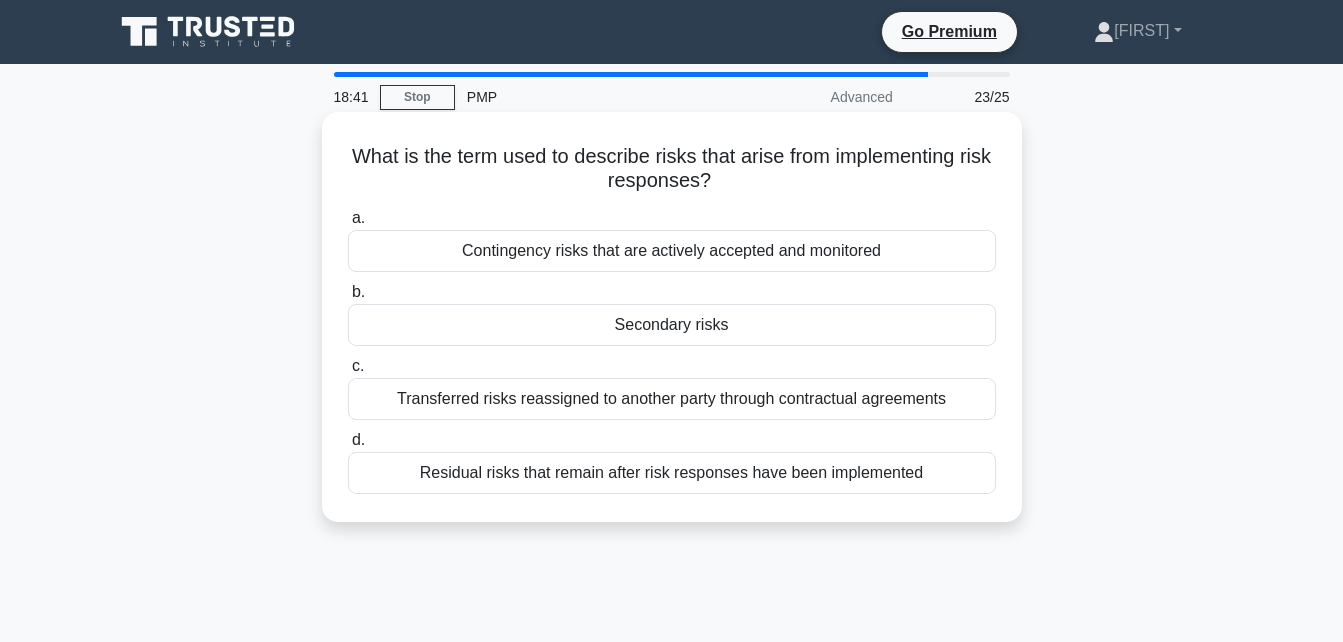 click on "Secondary risks" at bounding box center [672, 325] 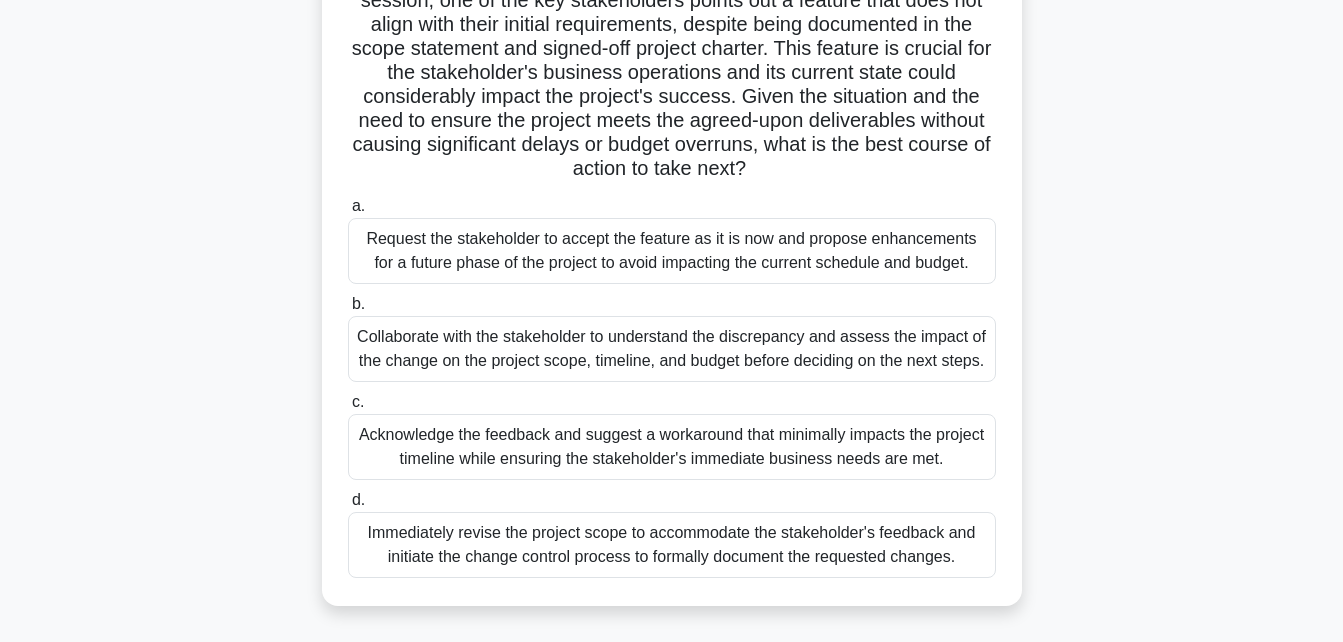 scroll, scrollTop: 280, scrollLeft: 0, axis: vertical 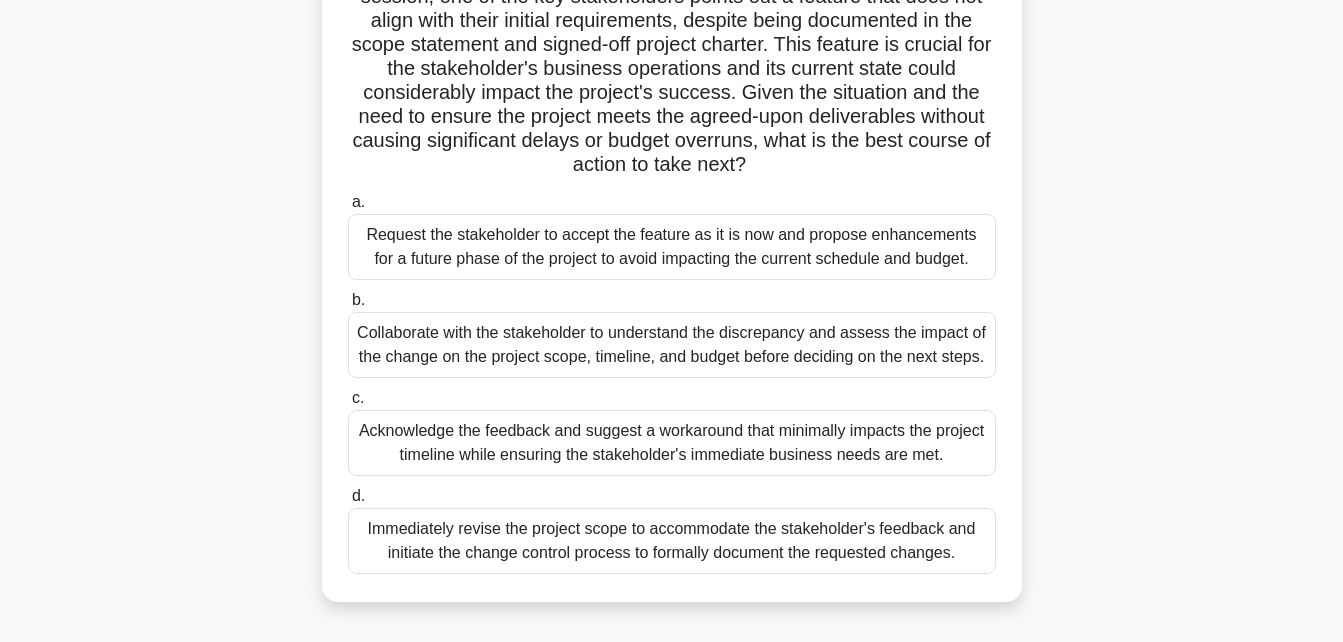 click on "Acknowledge the feedback and suggest a workaround that minimally impacts the project timeline while ensuring the stakeholder's immediate business needs are met." at bounding box center (672, 443) 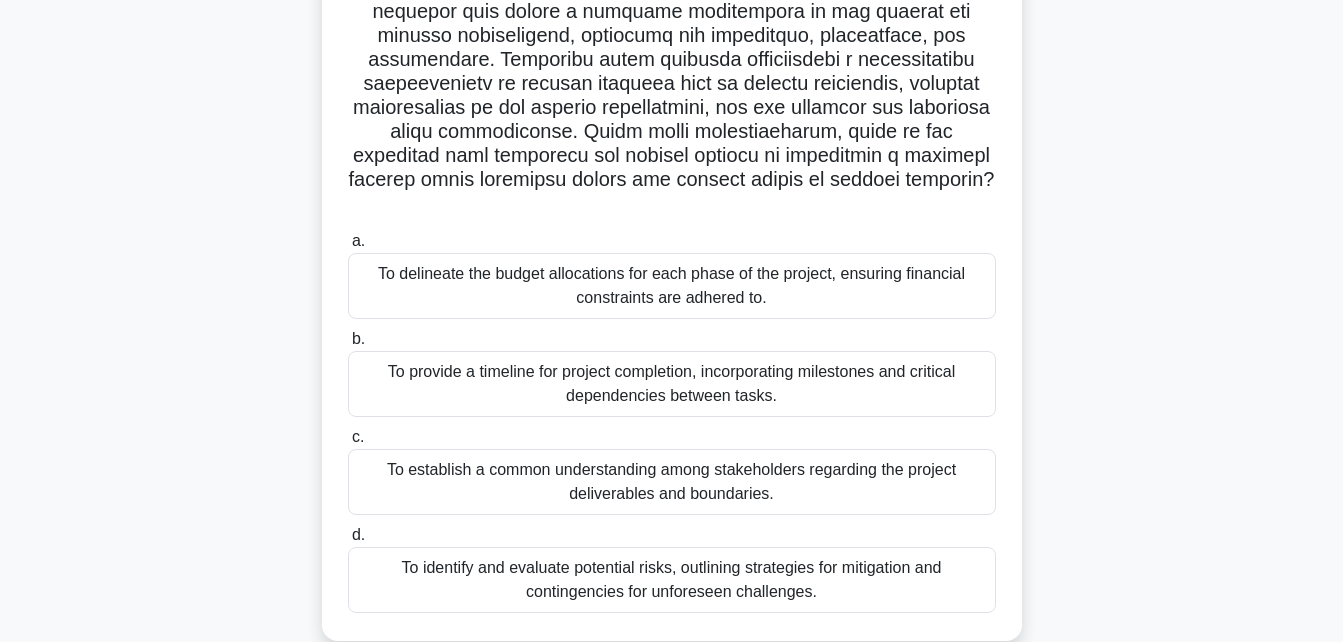 scroll, scrollTop: 320, scrollLeft: 0, axis: vertical 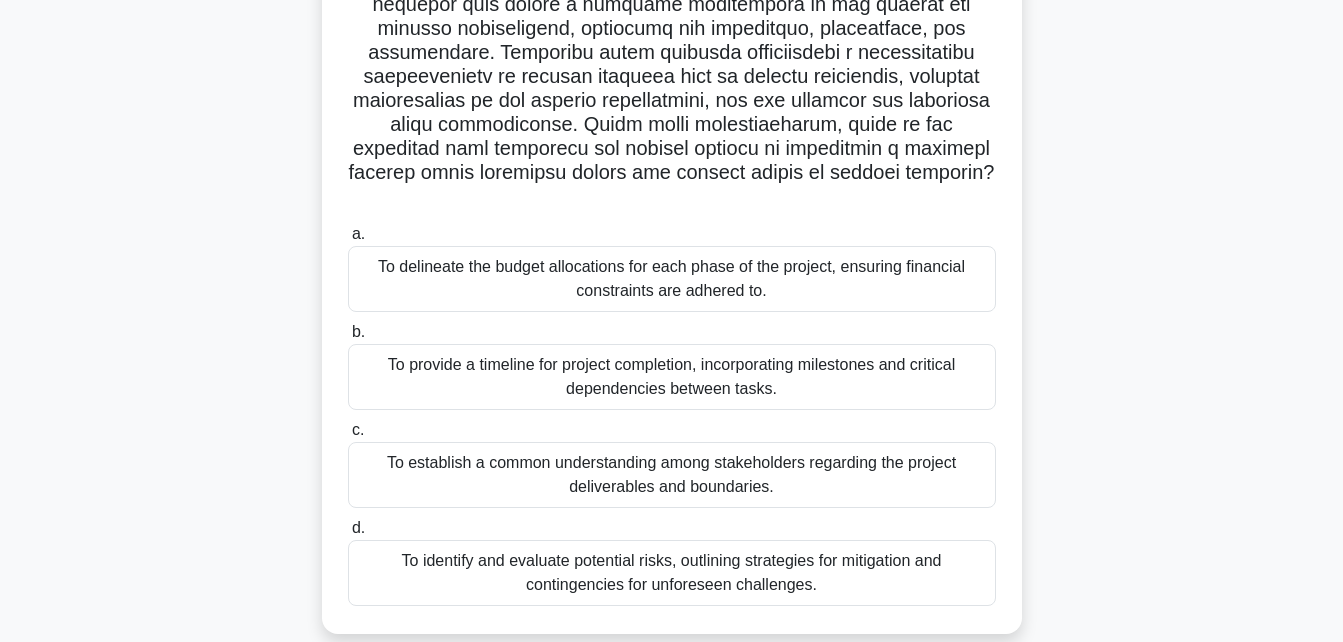 click on "To establish a common understanding among stakeholders regarding the project deliverables and boundaries." at bounding box center (672, 475) 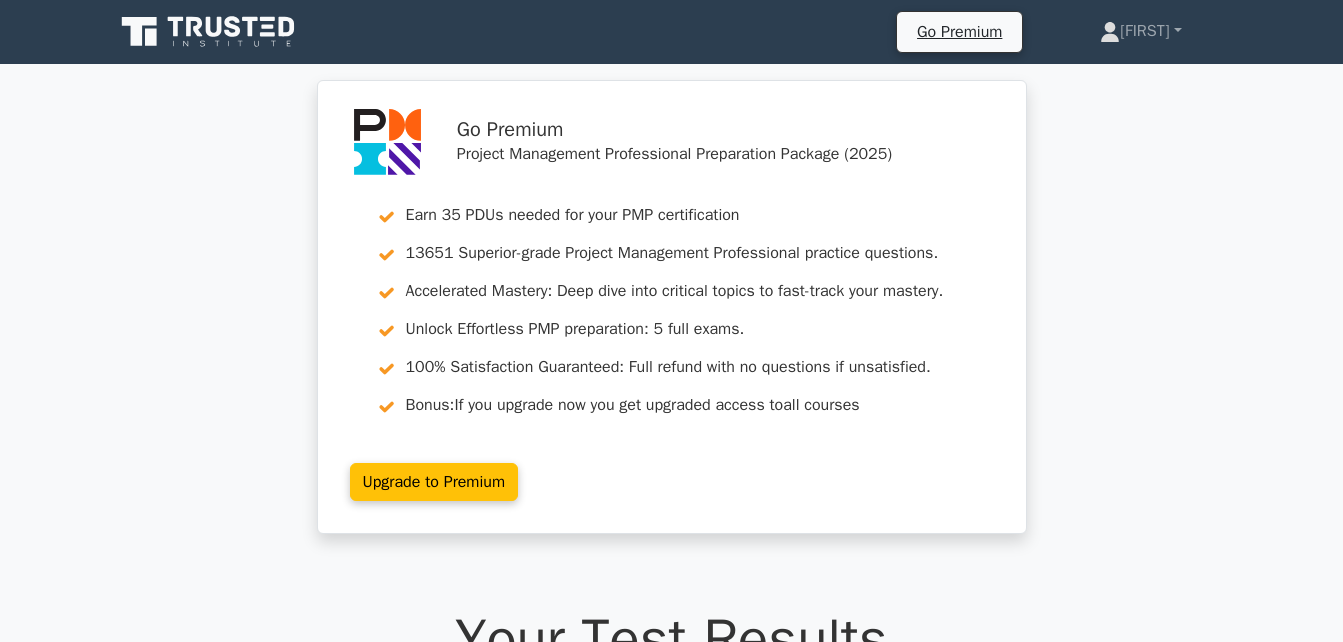 scroll, scrollTop: 0, scrollLeft: 0, axis: both 